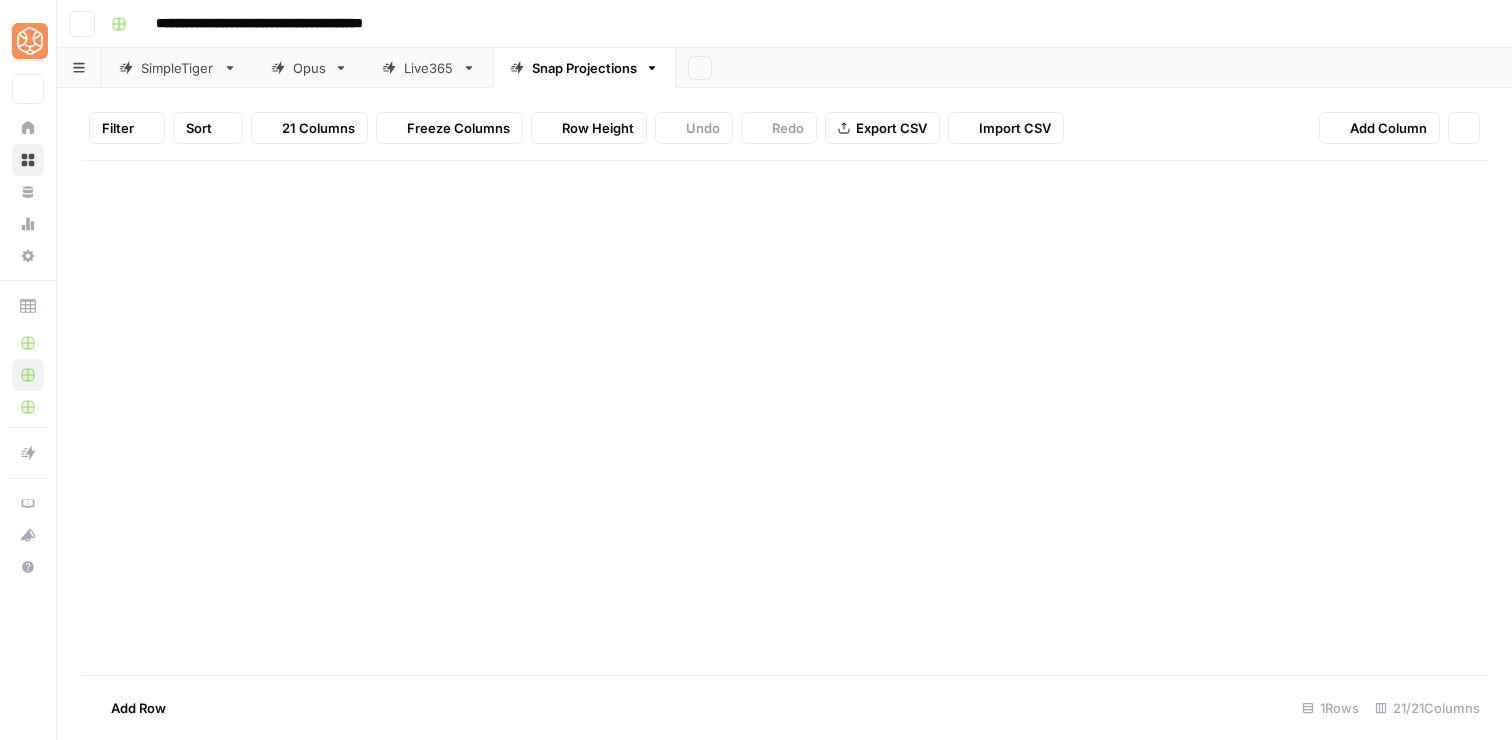 scroll, scrollTop: 0, scrollLeft: 0, axis: both 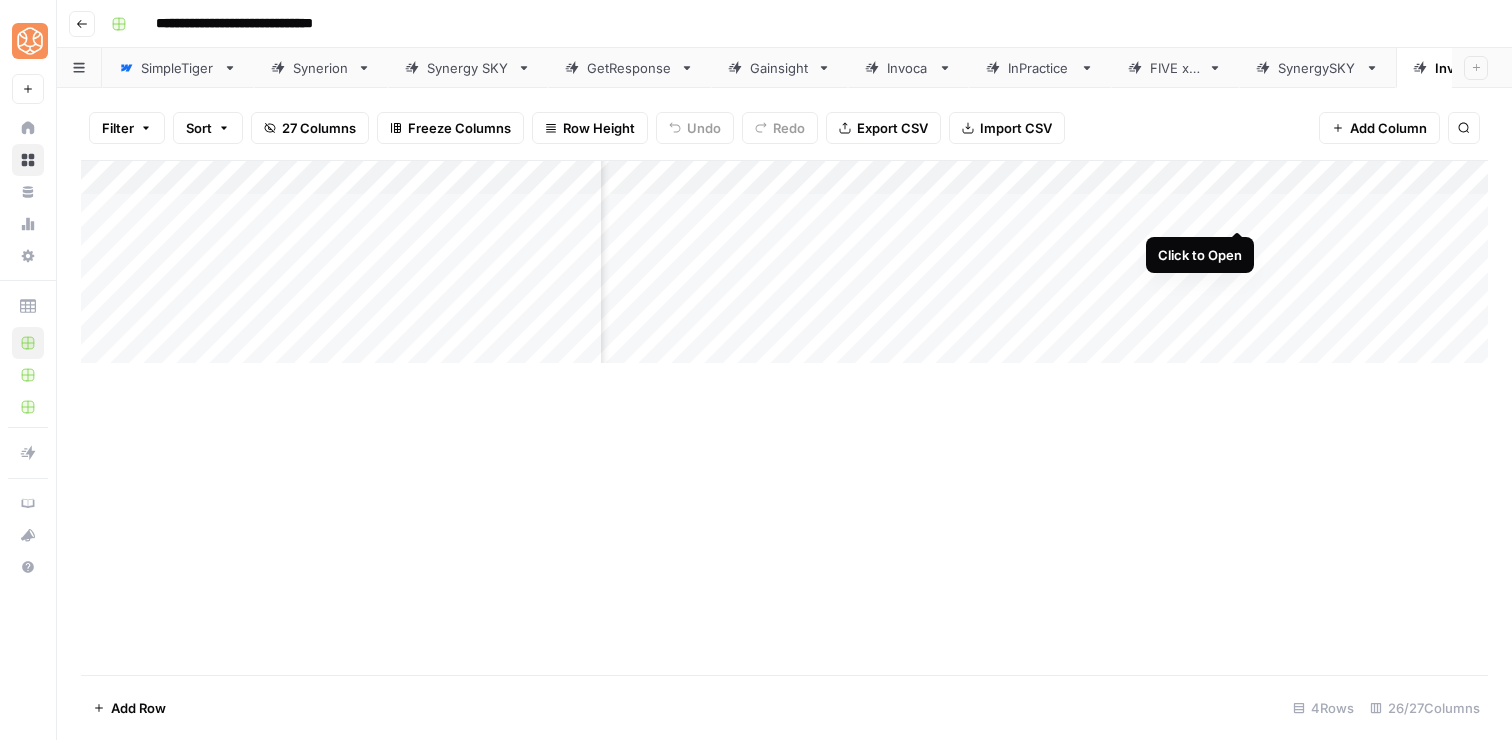 click on "Add Column" at bounding box center (784, 262) 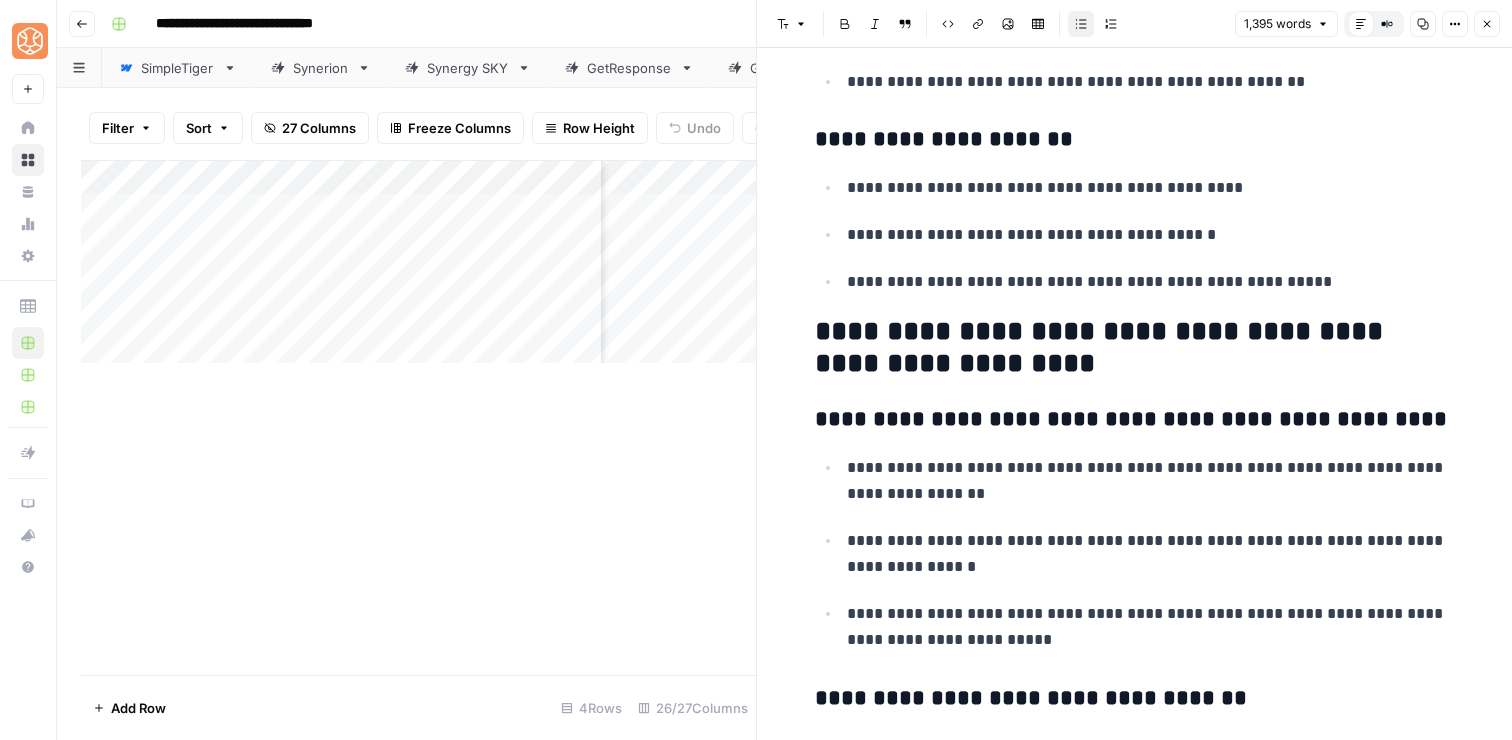 scroll, scrollTop: 7756, scrollLeft: 0, axis: vertical 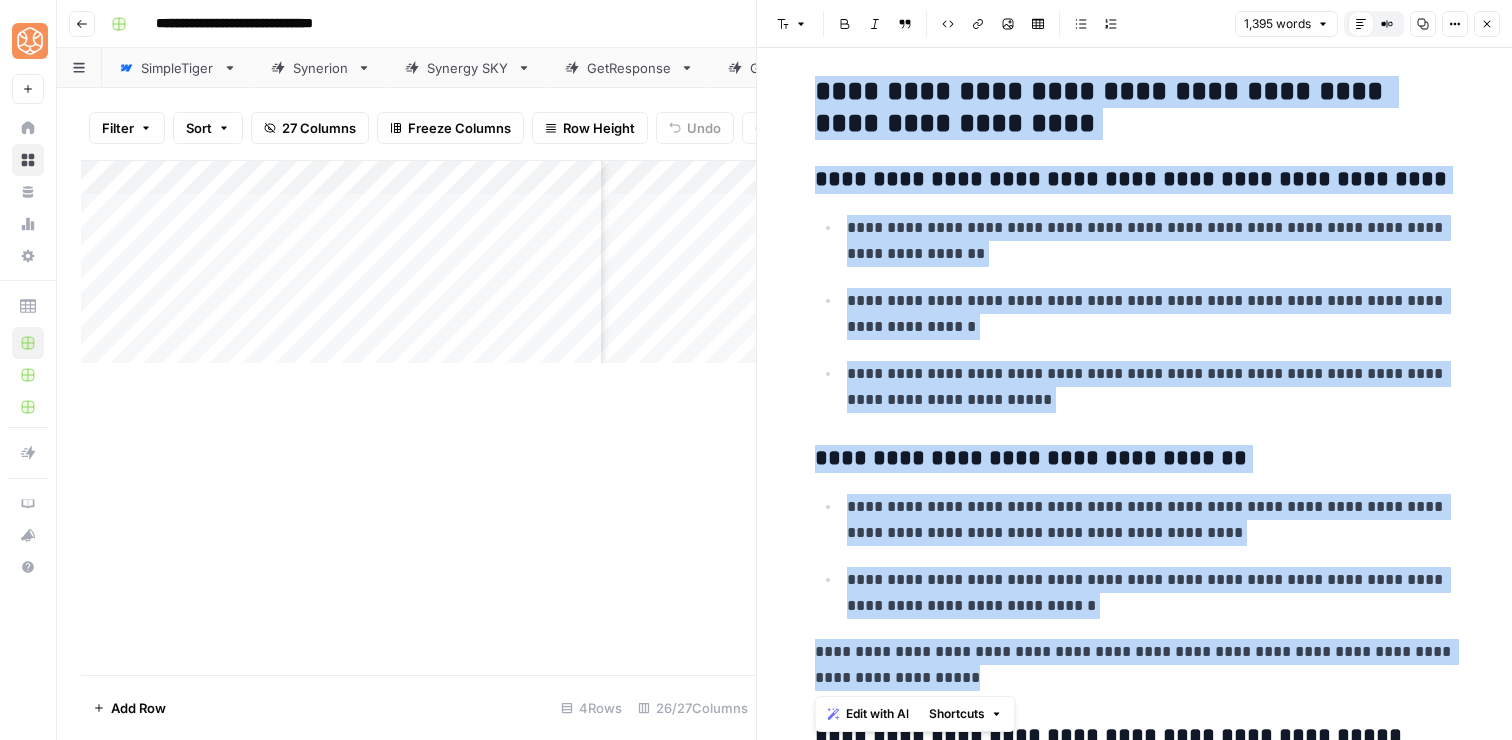 drag, startPoint x: 818, startPoint y: 91, endPoint x: 974, endPoint y: 665, distance: 594.821 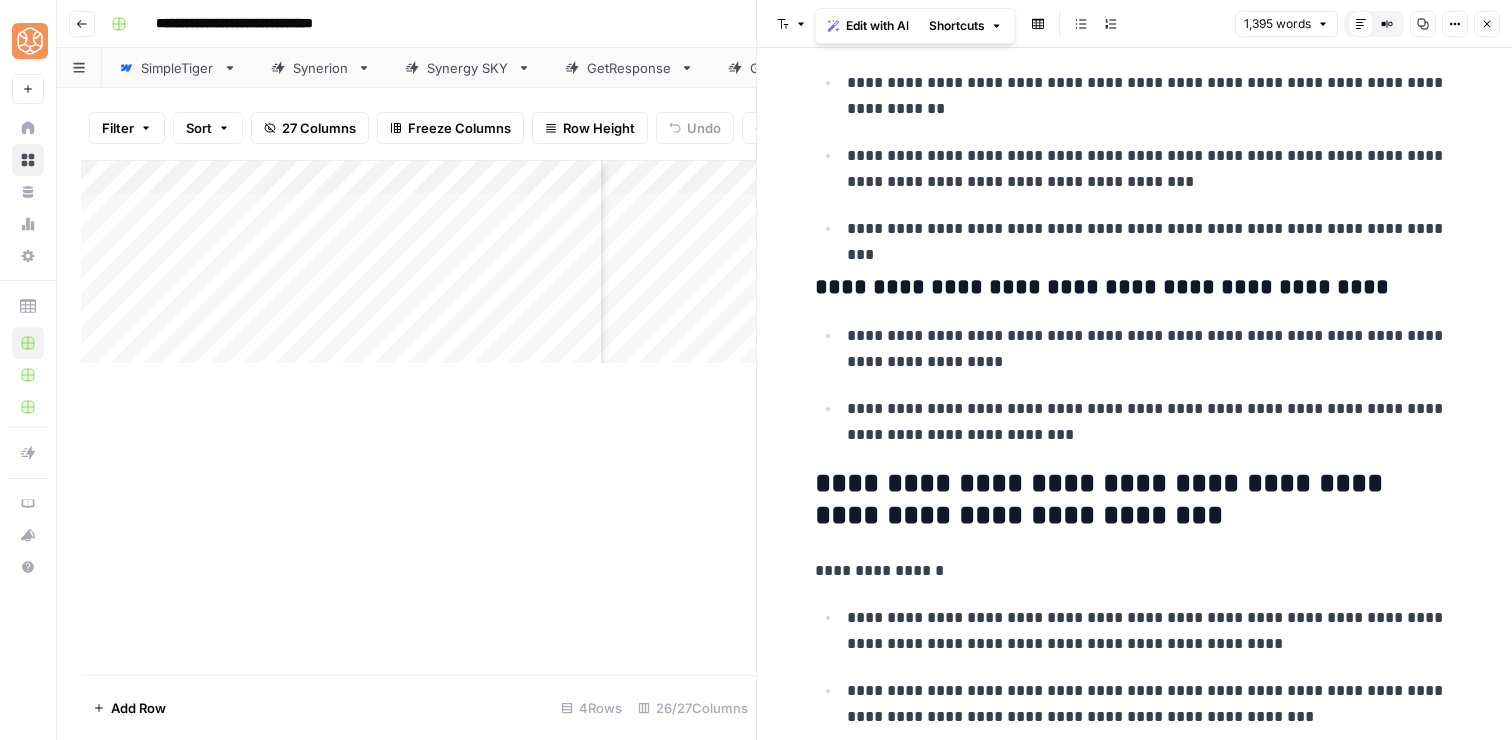 scroll, scrollTop: 8665, scrollLeft: 0, axis: vertical 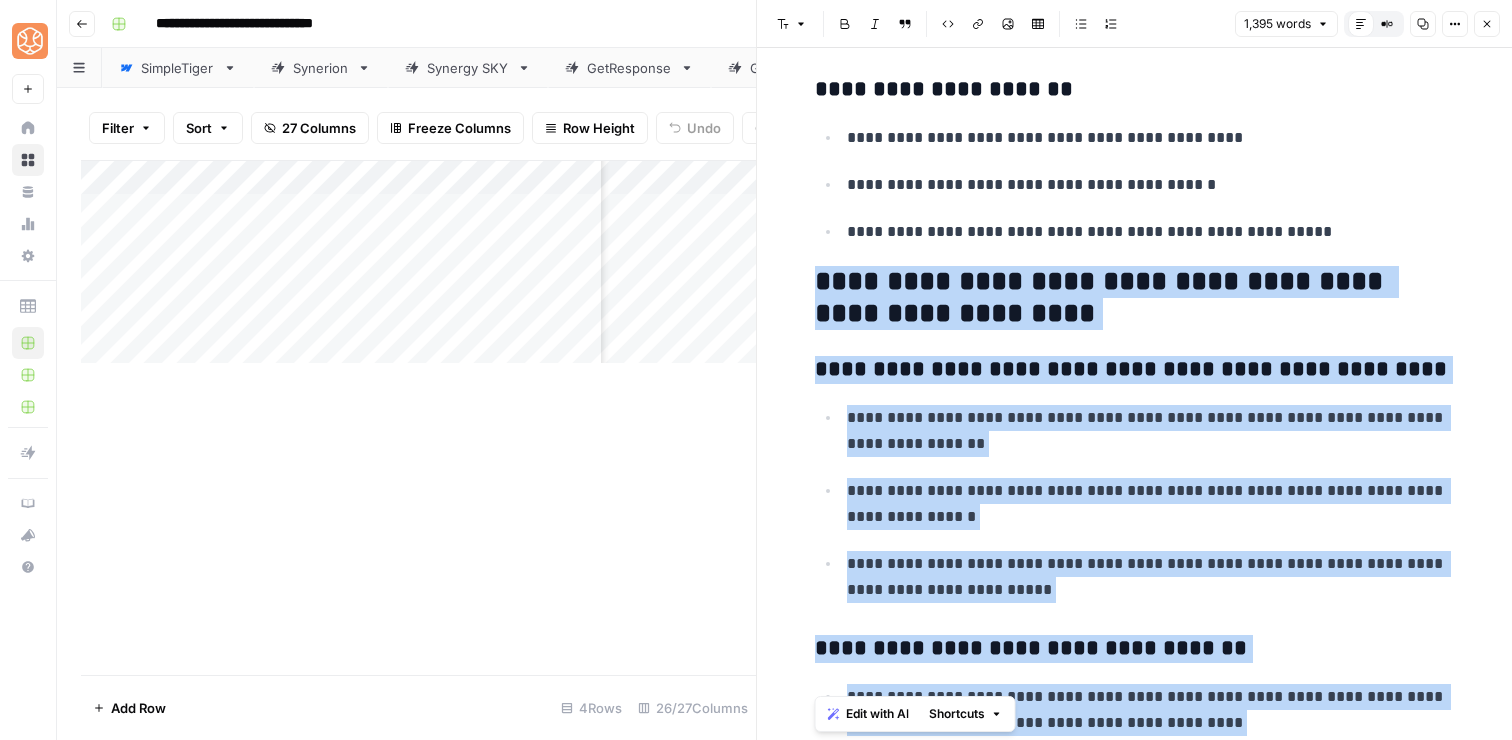 drag, startPoint x: 1177, startPoint y: 443, endPoint x: 828, endPoint y: 255, distance: 396.4152 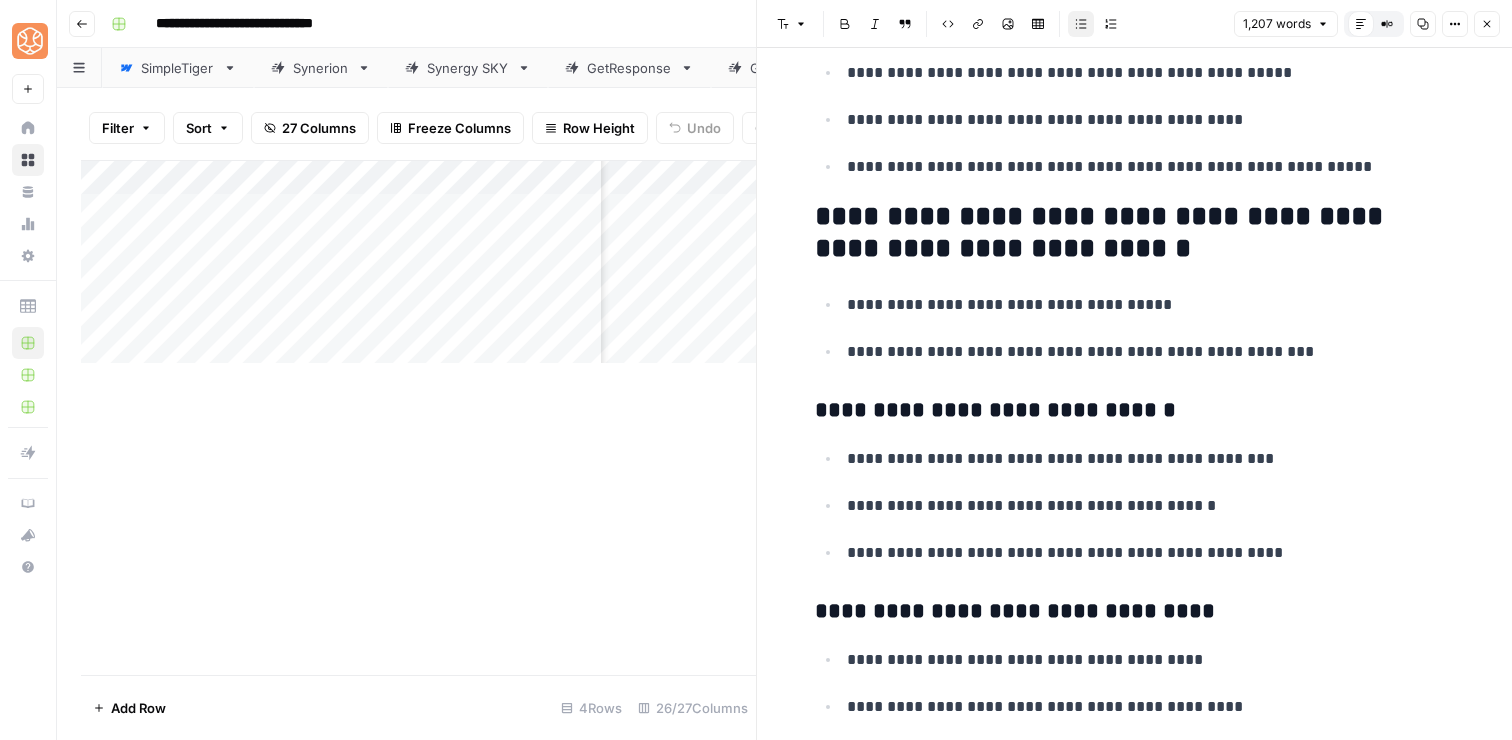 scroll, scrollTop: 6777, scrollLeft: 0, axis: vertical 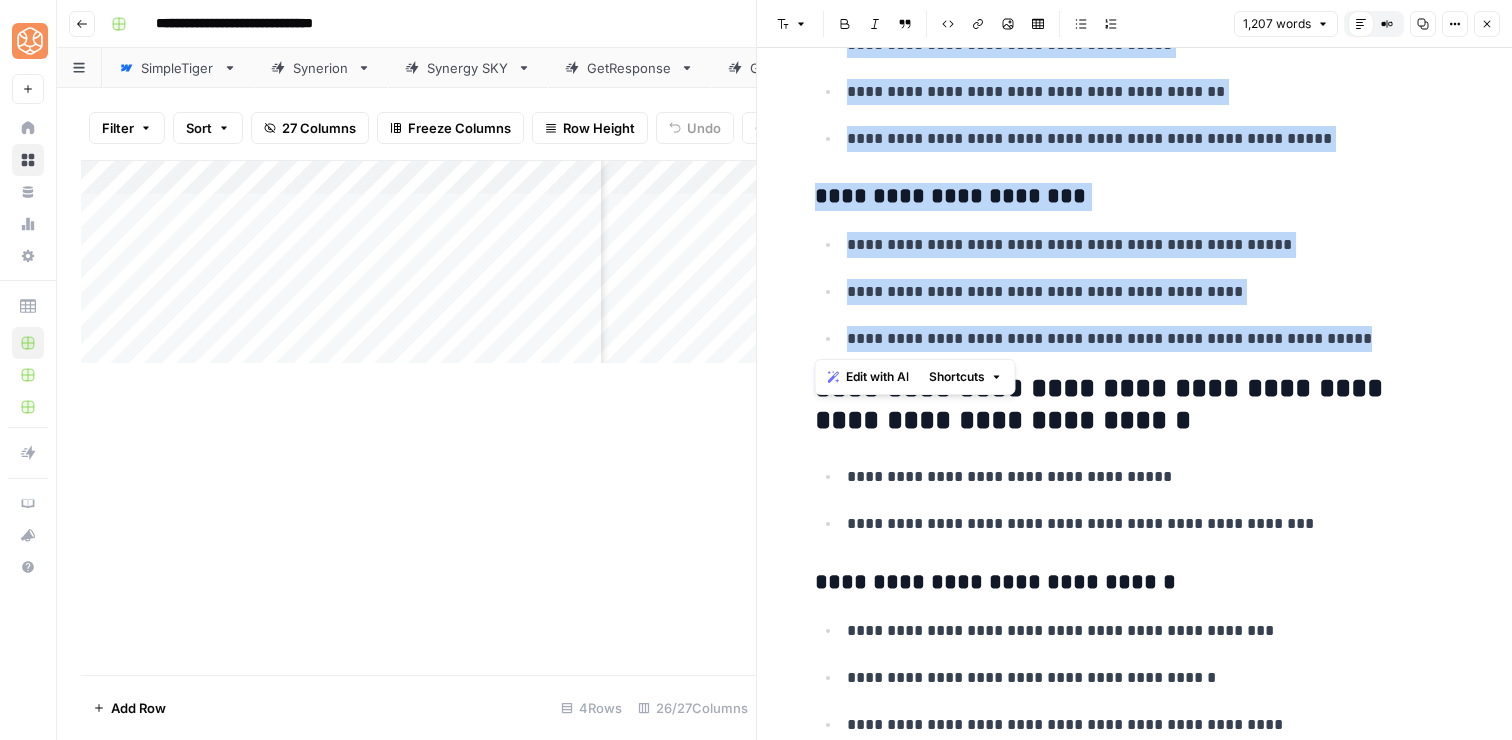 drag, startPoint x: 819, startPoint y: 152, endPoint x: 1366, endPoint y: 348, distance: 581.05505 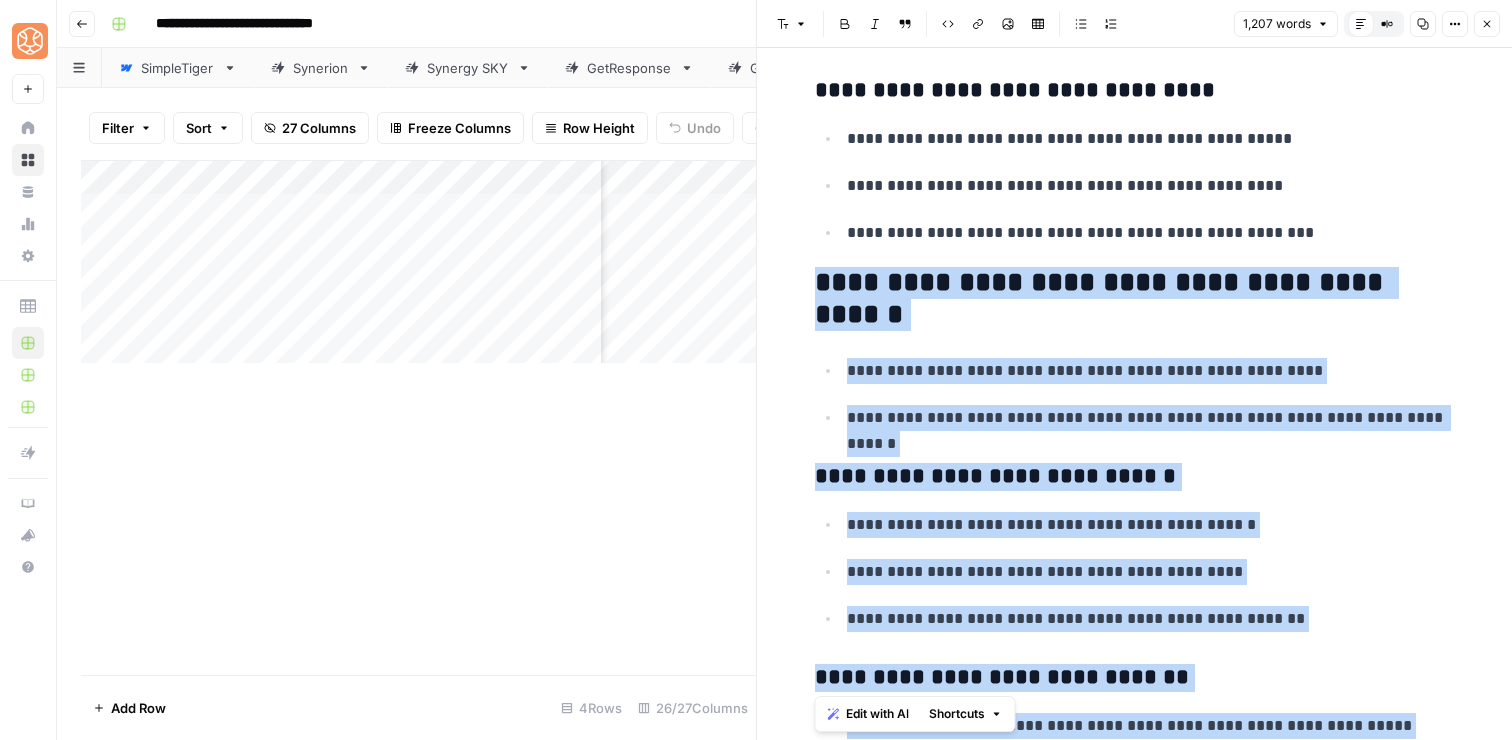 scroll, scrollTop: 5772, scrollLeft: 0, axis: vertical 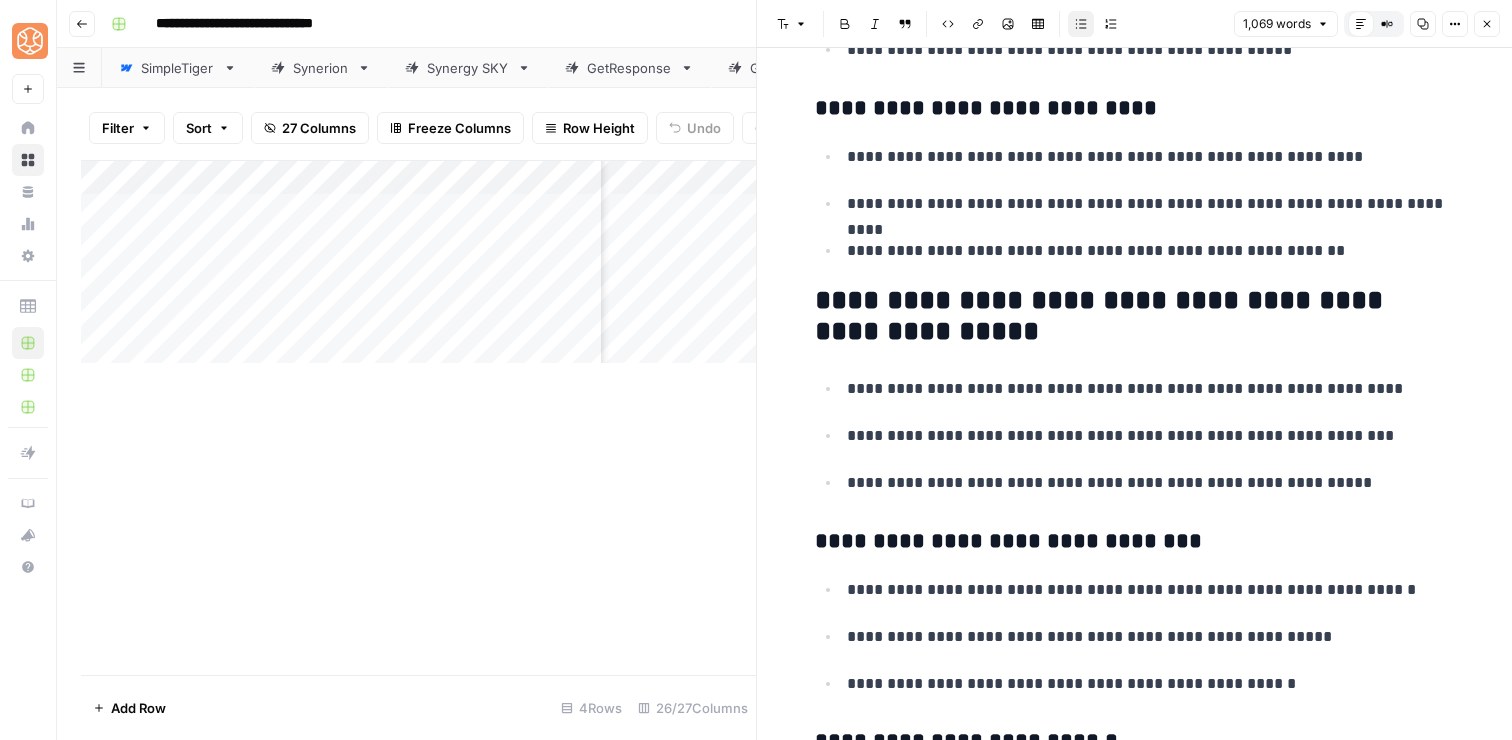 click on "**********" at bounding box center [1151, 251] 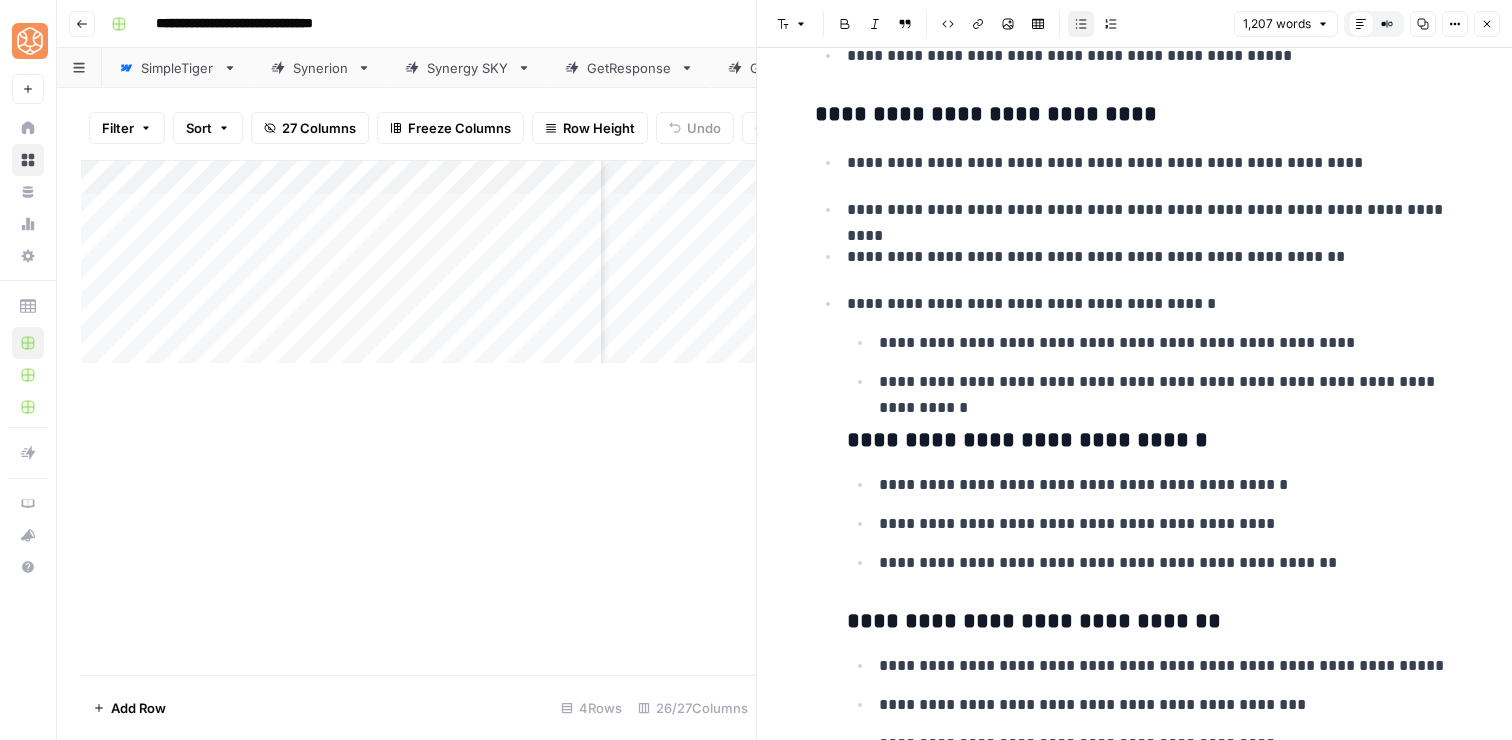 scroll, scrollTop: 4133, scrollLeft: 0, axis: vertical 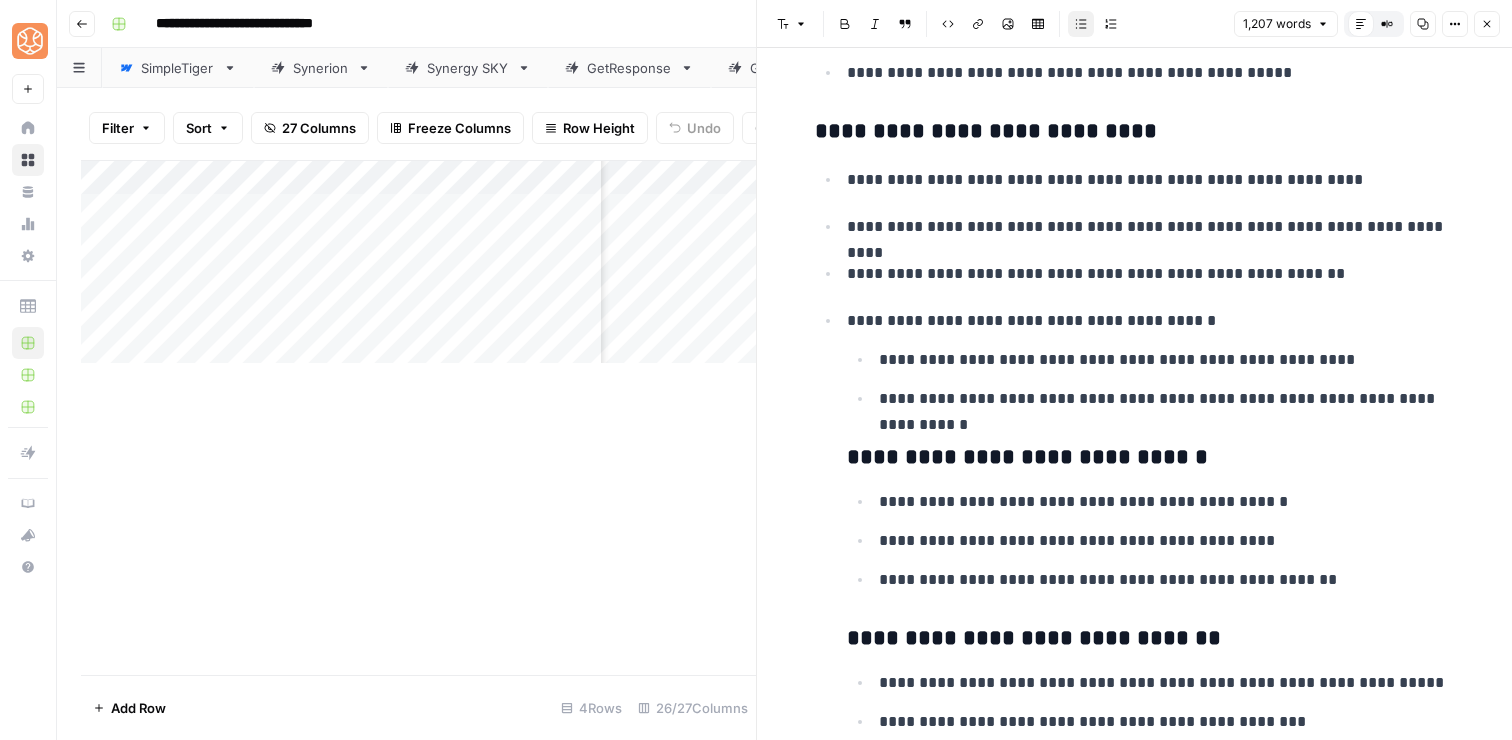 click on "**********" at bounding box center (1151, 321) 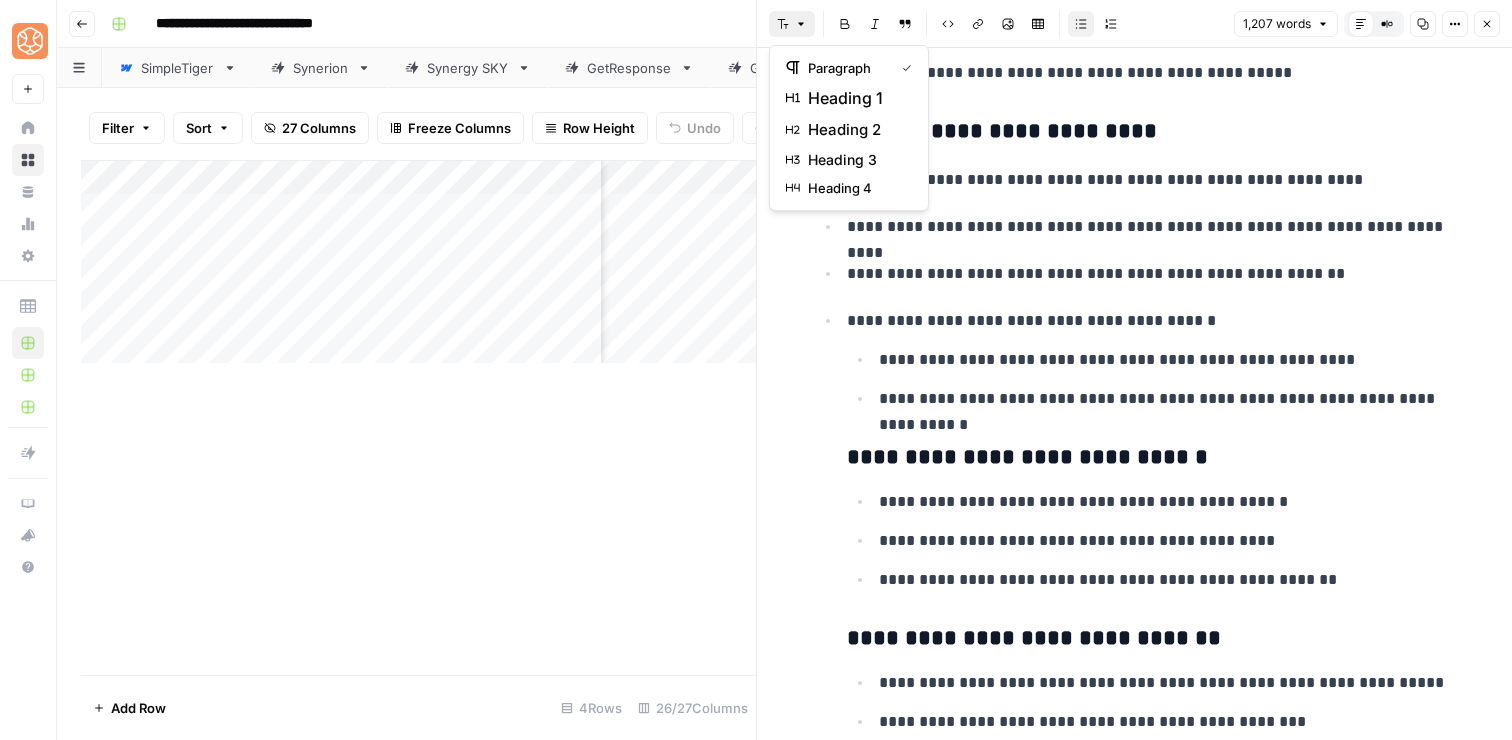 click on "Font style" at bounding box center [792, 24] 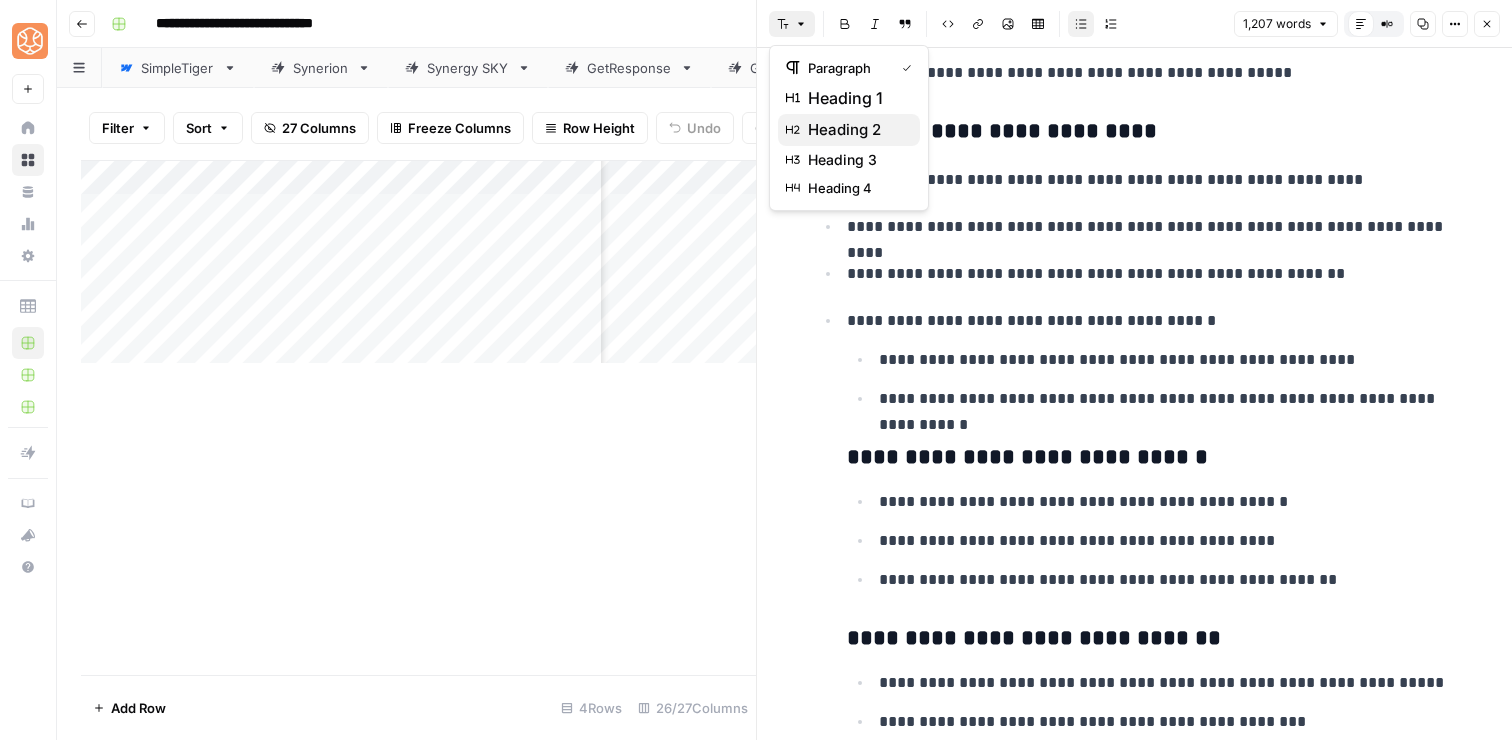 click on "heading 2" at bounding box center (844, 130) 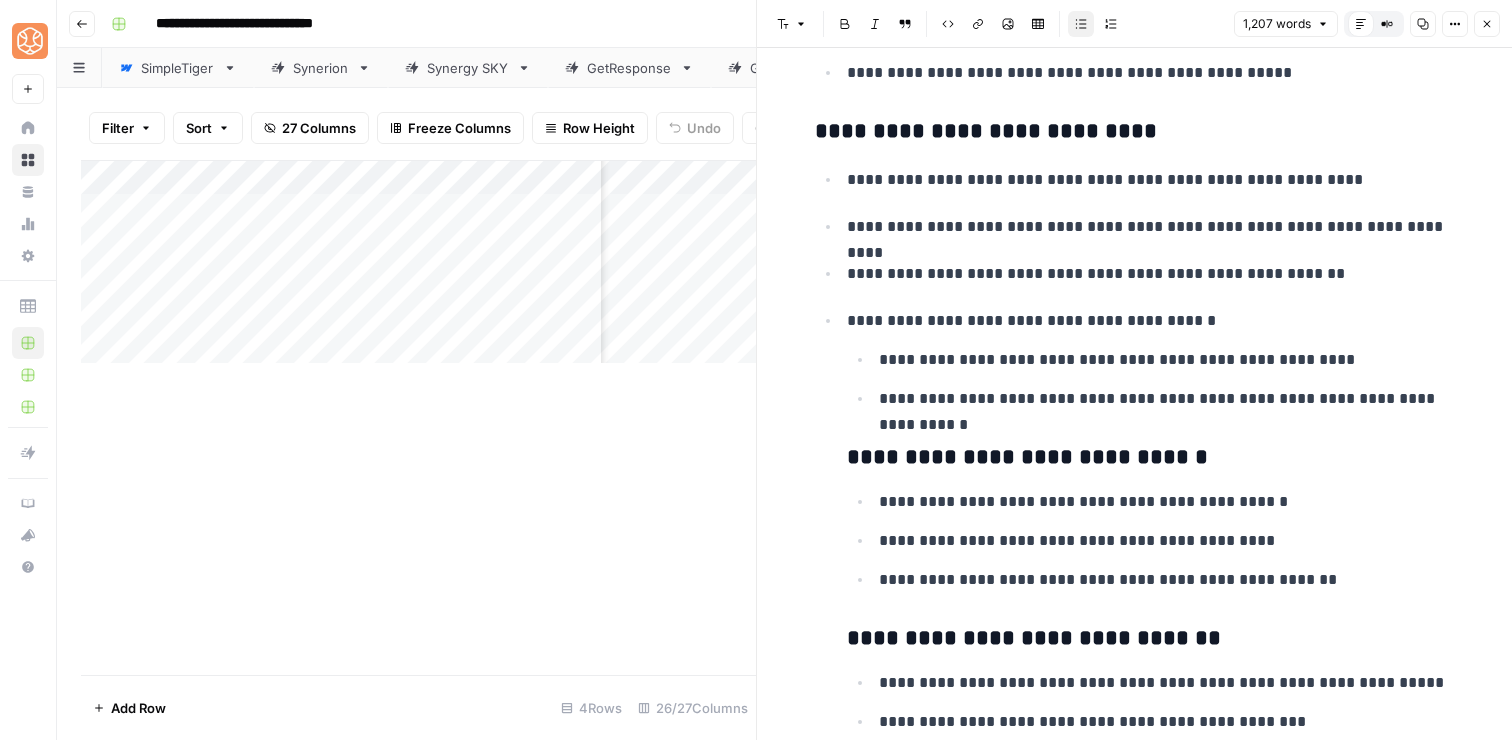 click on "**********" at bounding box center [1151, 321] 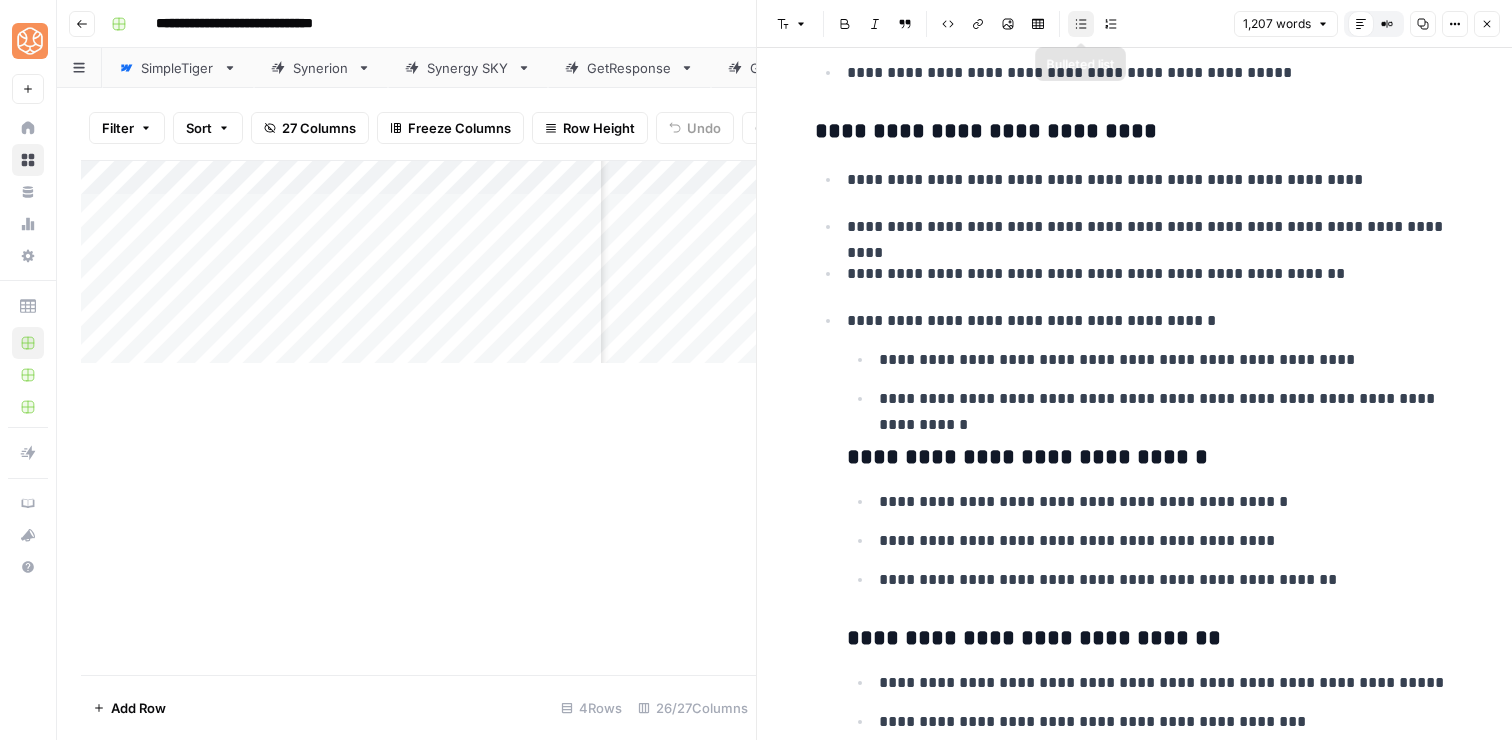click on "Bulleted list" at bounding box center [1081, 24] 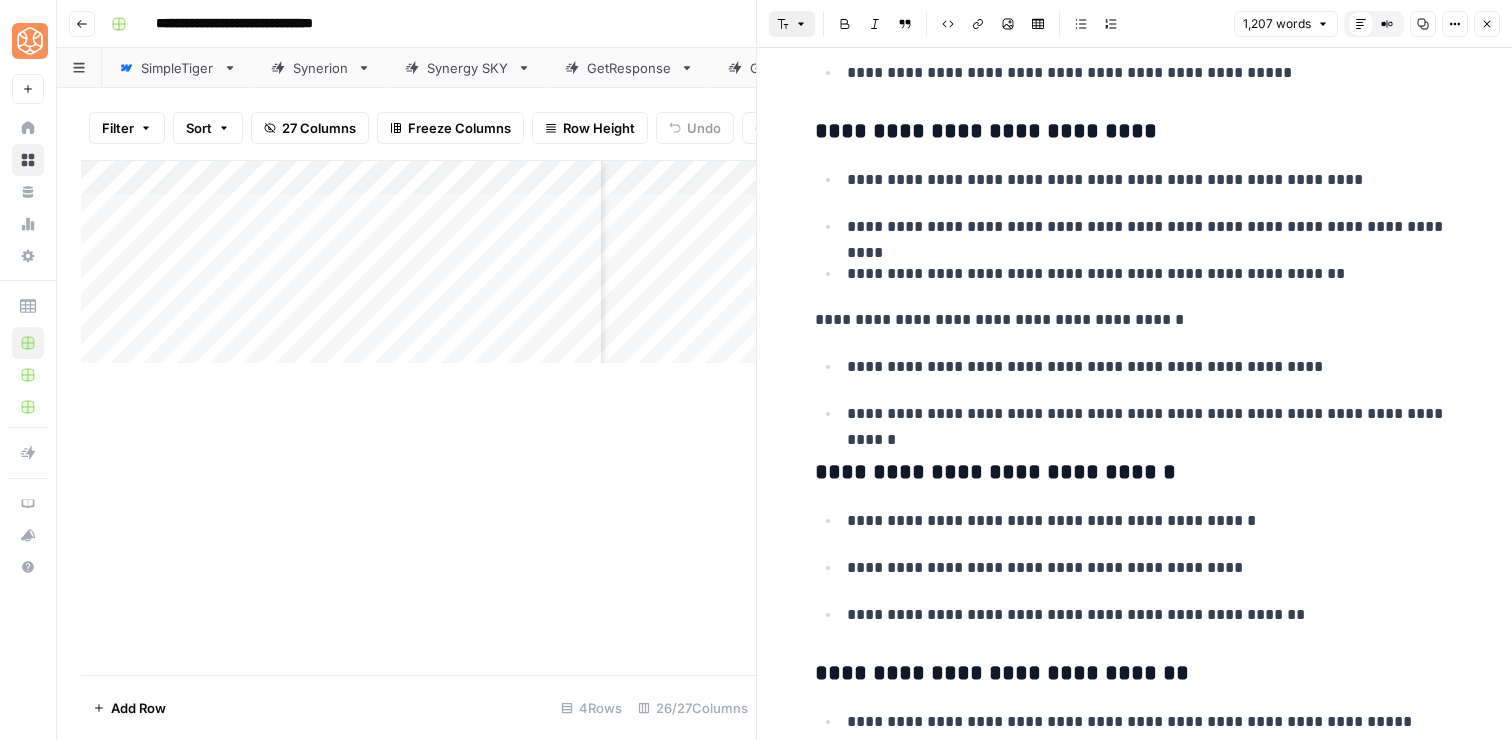 click on "Font style" at bounding box center [792, 24] 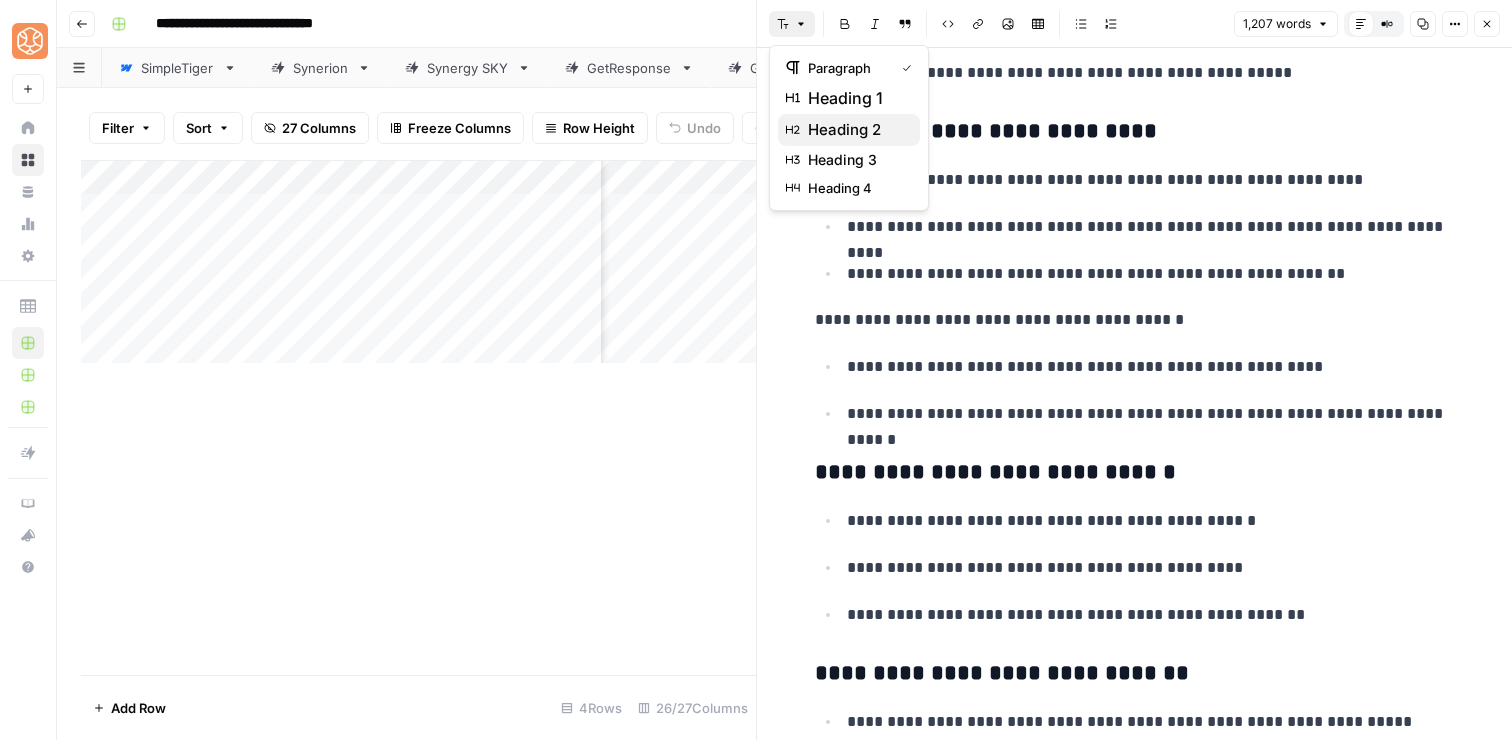 click on "heading 2" at bounding box center (844, 130) 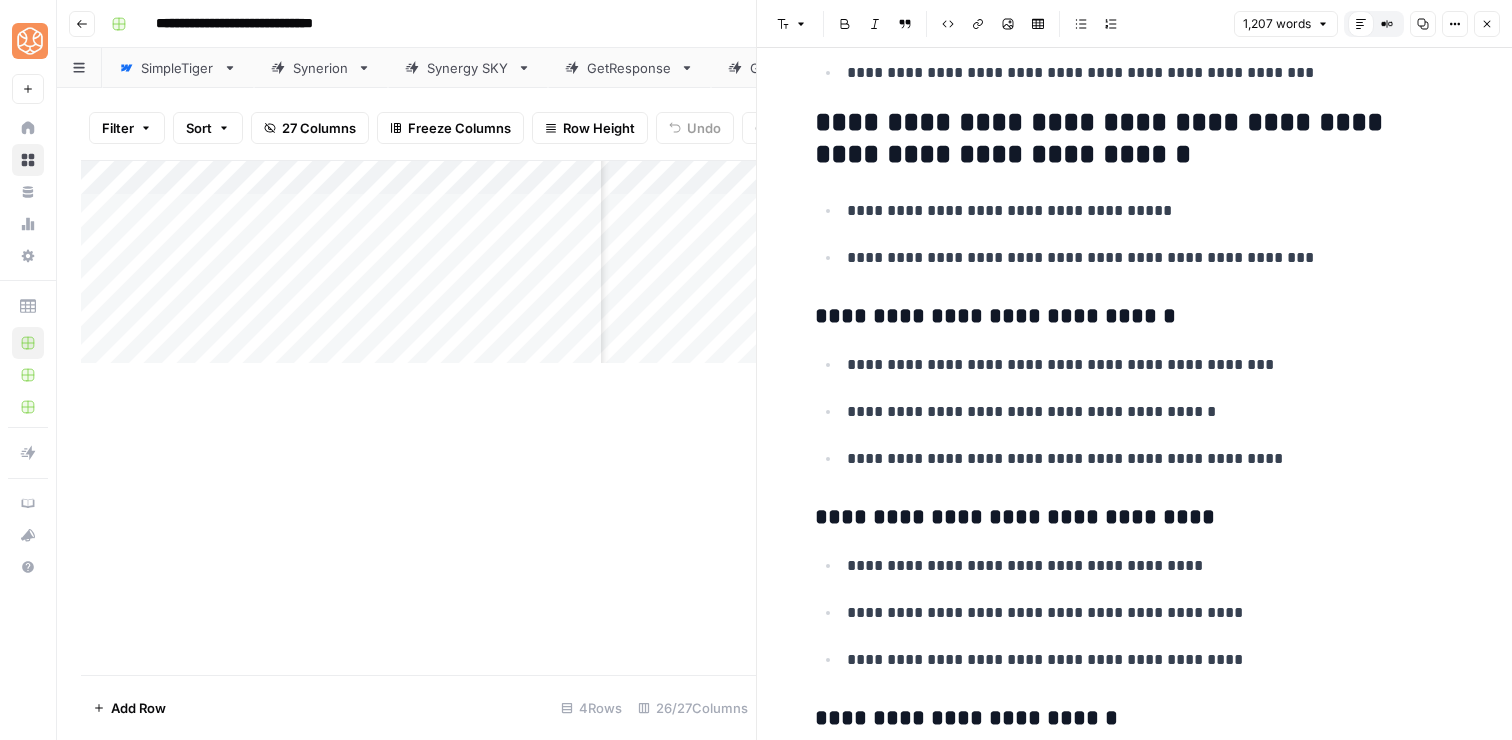 scroll, scrollTop: 7041, scrollLeft: 0, axis: vertical 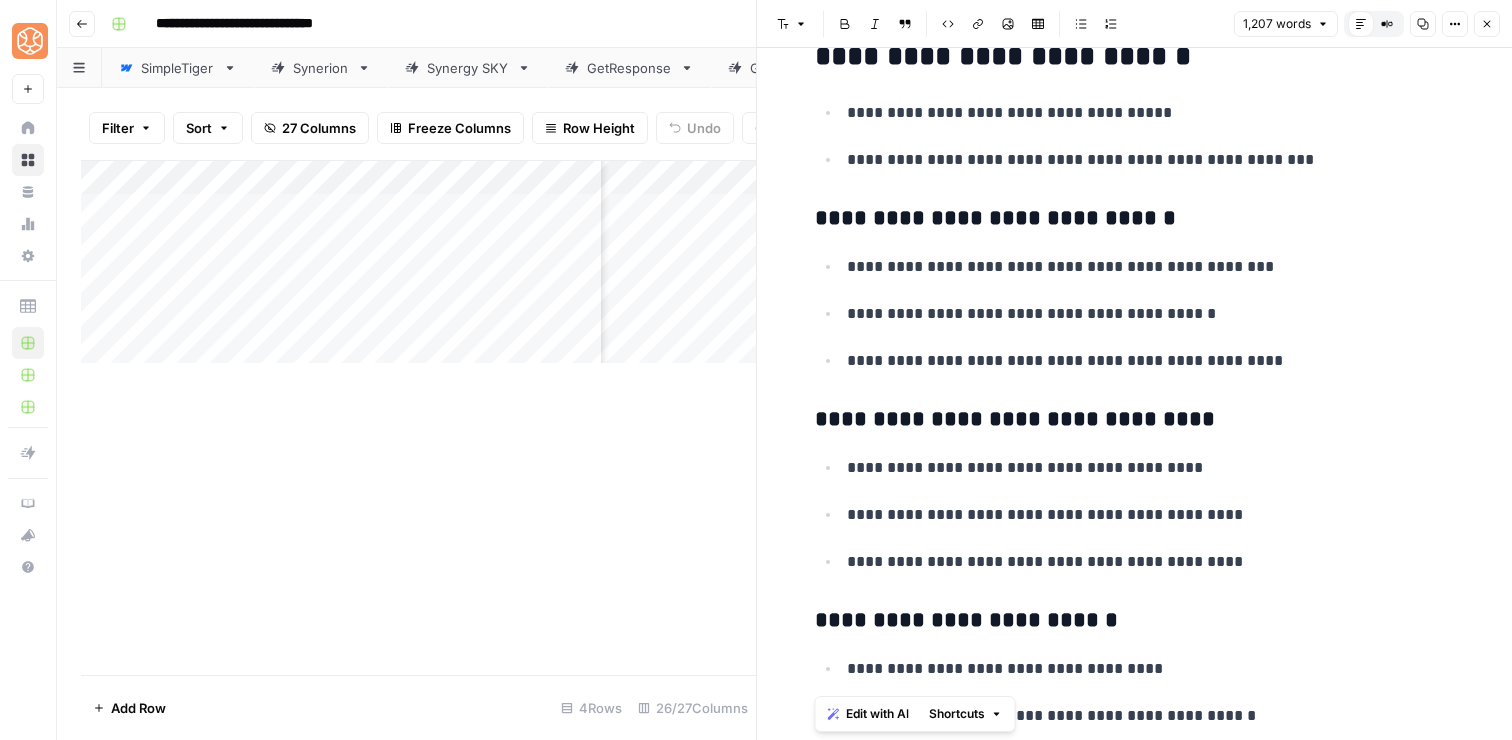 copy on "**********" 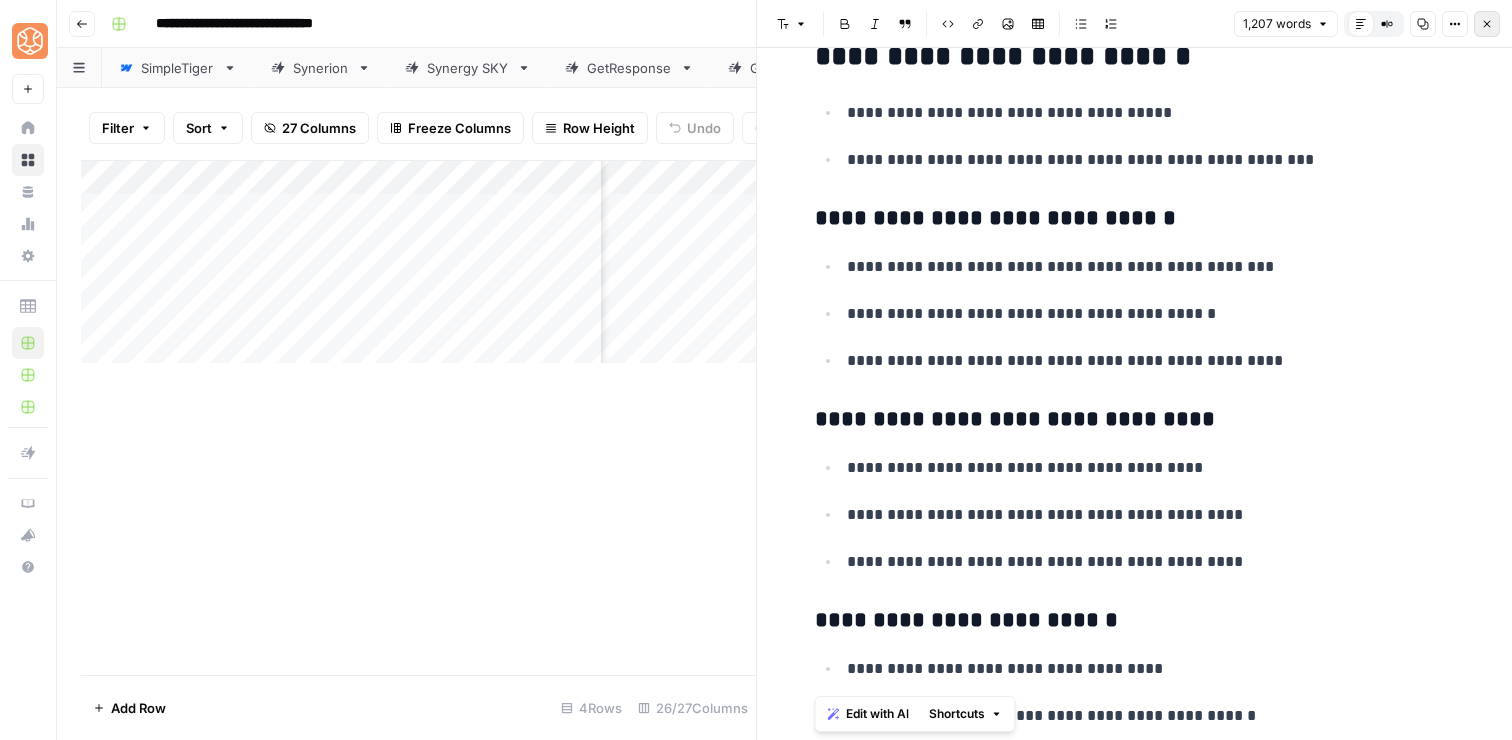 click 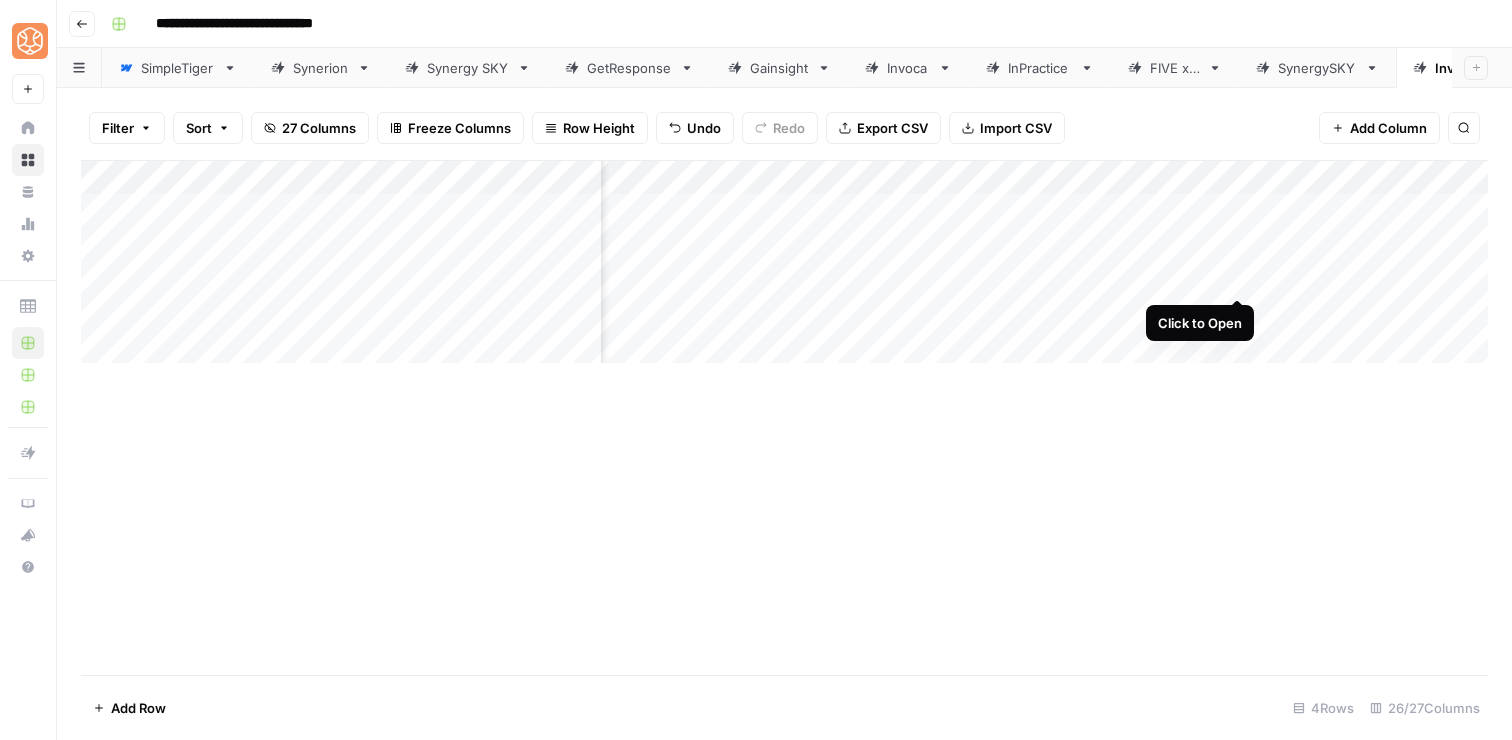 click on "Add Column" at bounding box center (784, 262) 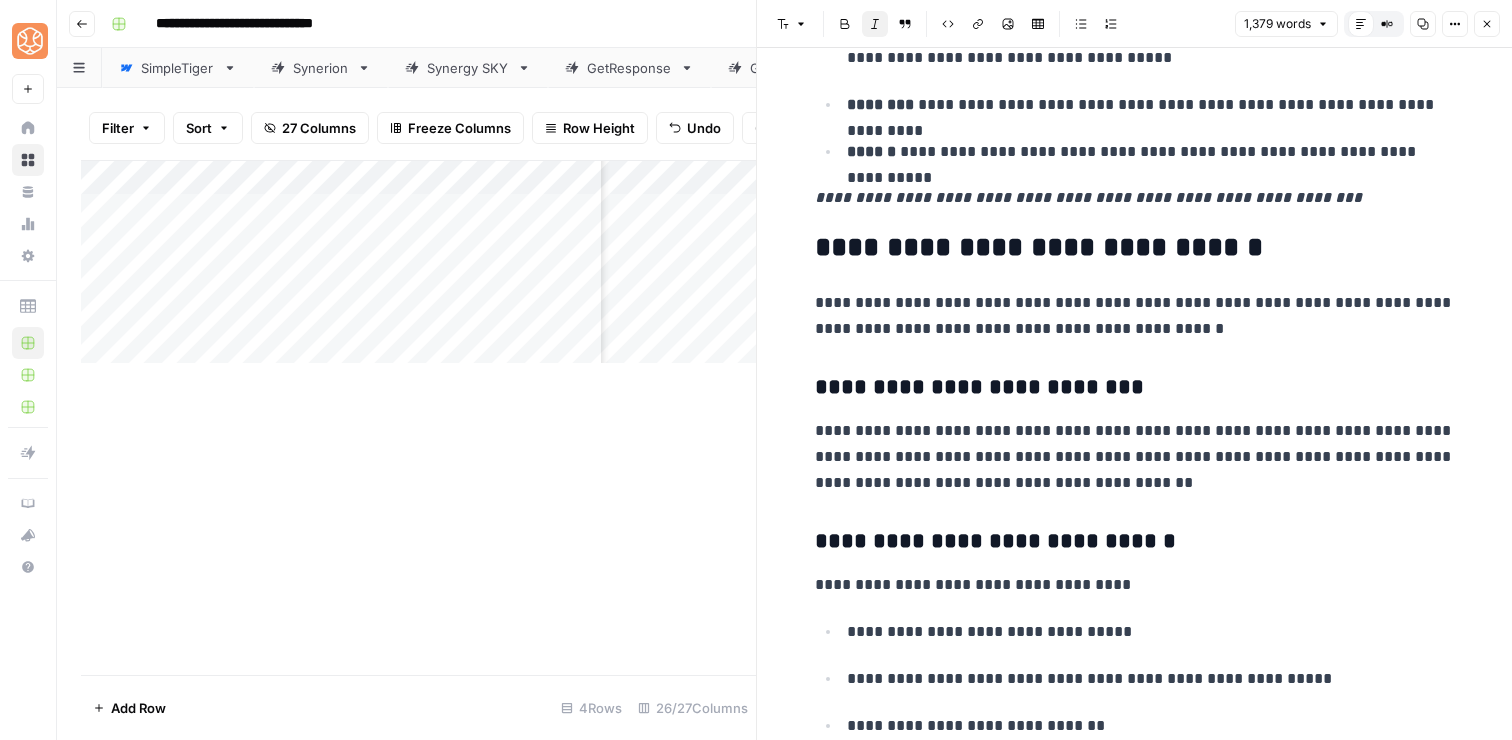 scroll, scrollTop: 1009, scrollLeft: 0, axis: vertical 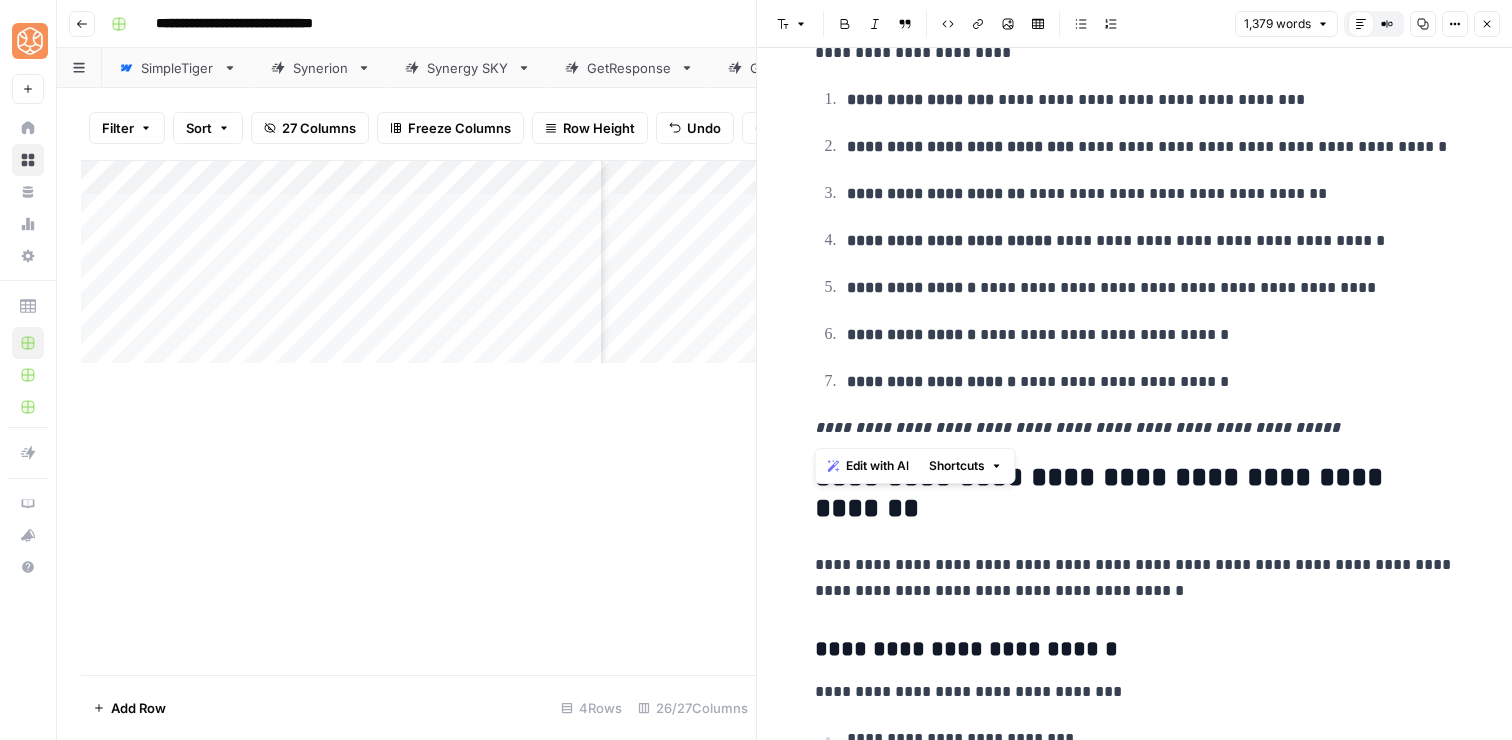 drag, startPoint x: 822, startPoint y: 330, endPoint x: 1362, endPoint y: 442, distance: 551.4925 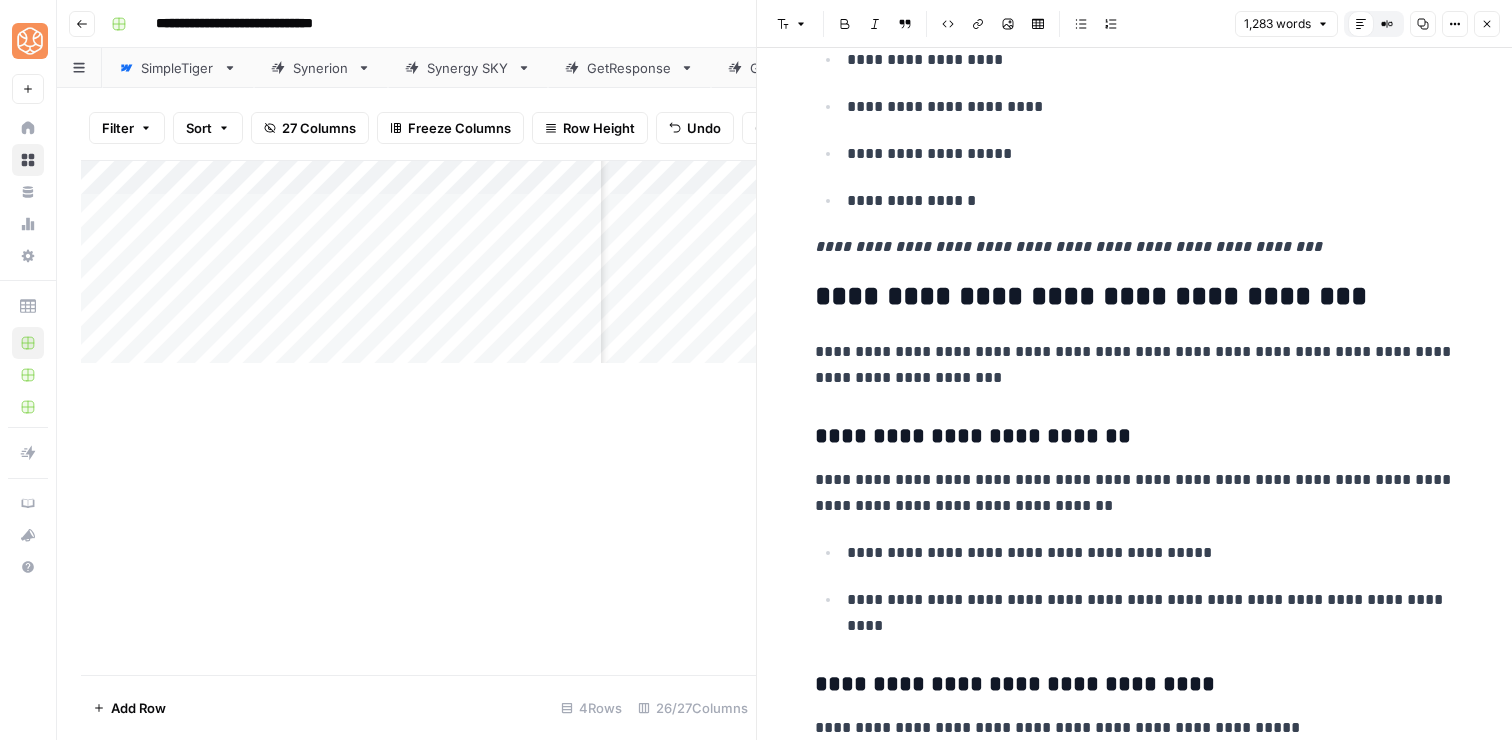 scroll, scrollTop: 1861, scrollLeft: 0, axis: vertical 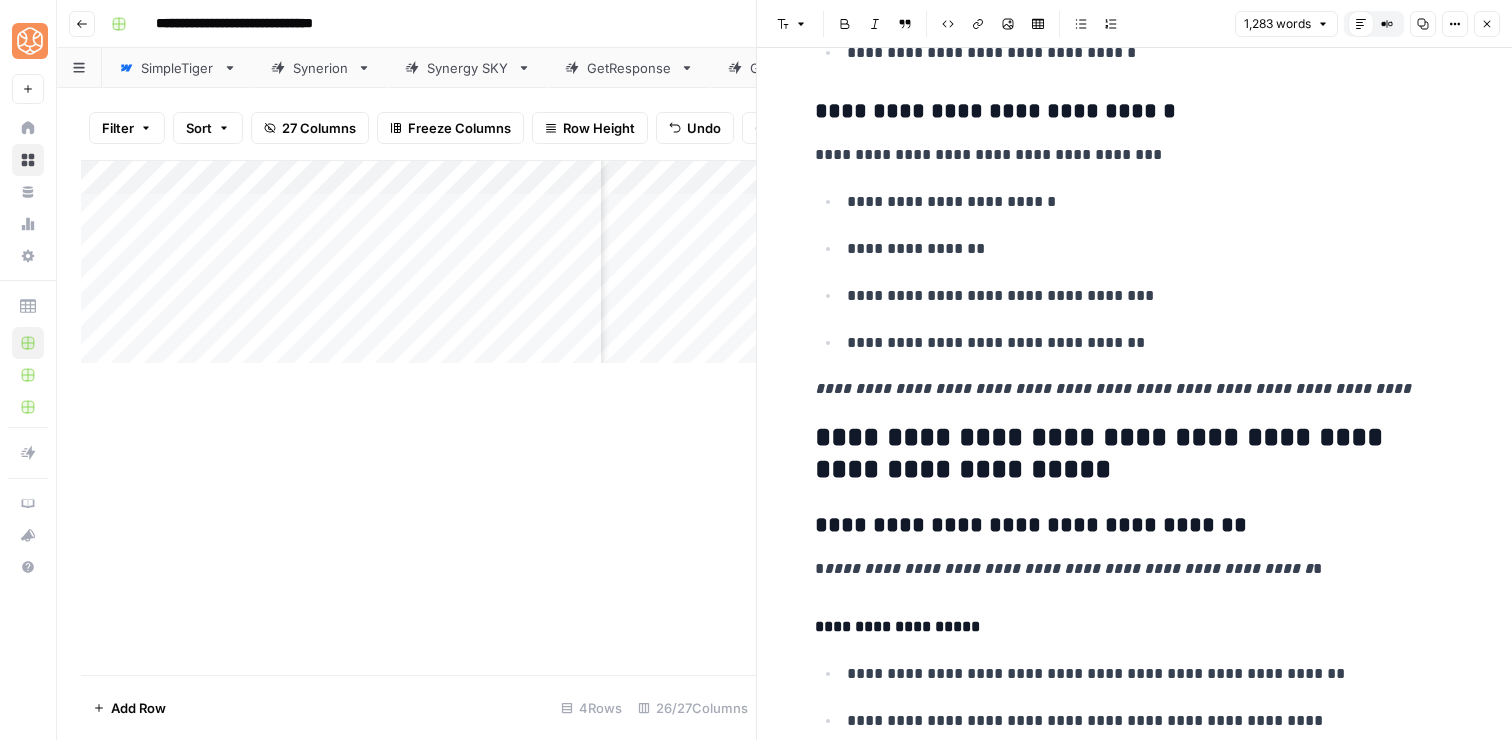 click on "**********" at bounding box center [1135, 1829] 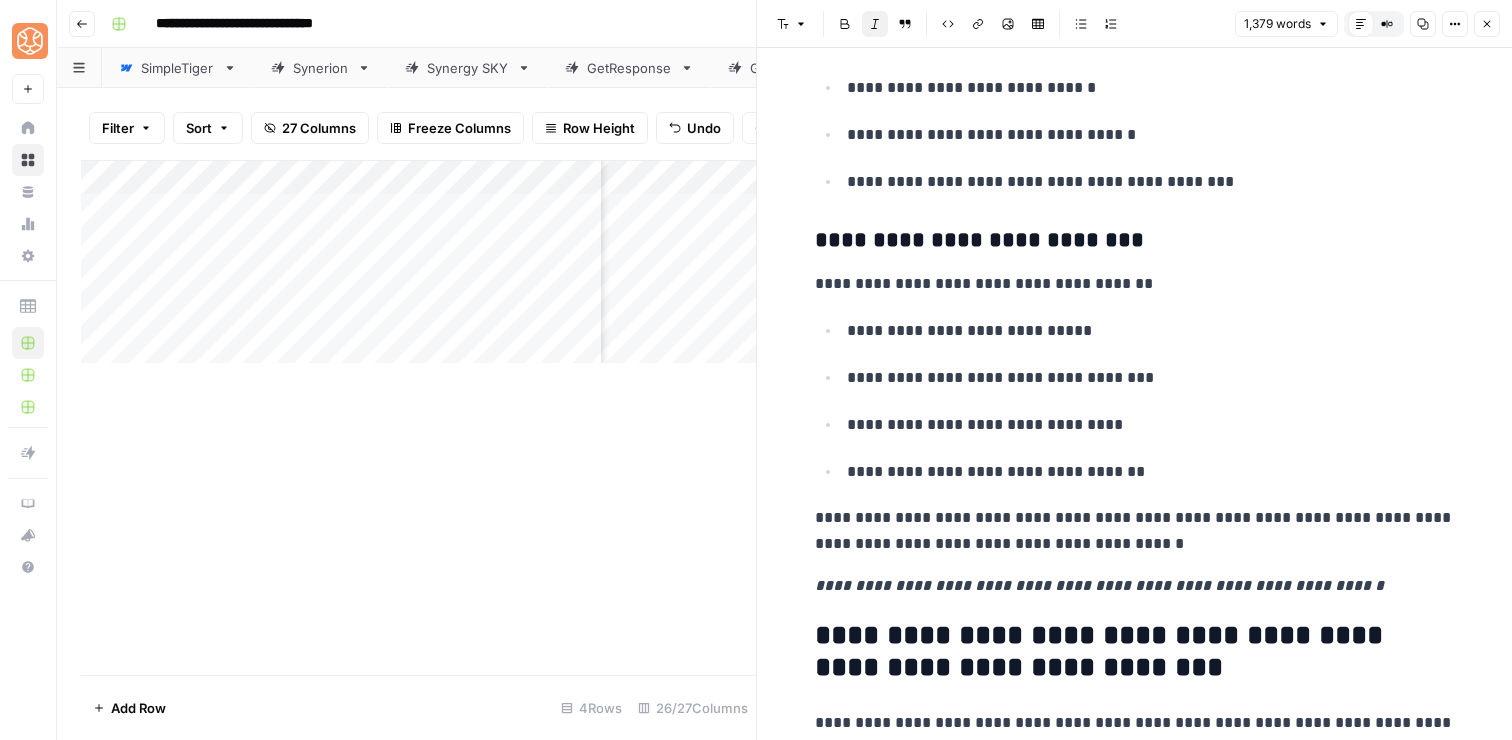scroll, scrollTop: 8821, scrollLeft: 0, axis: vertical 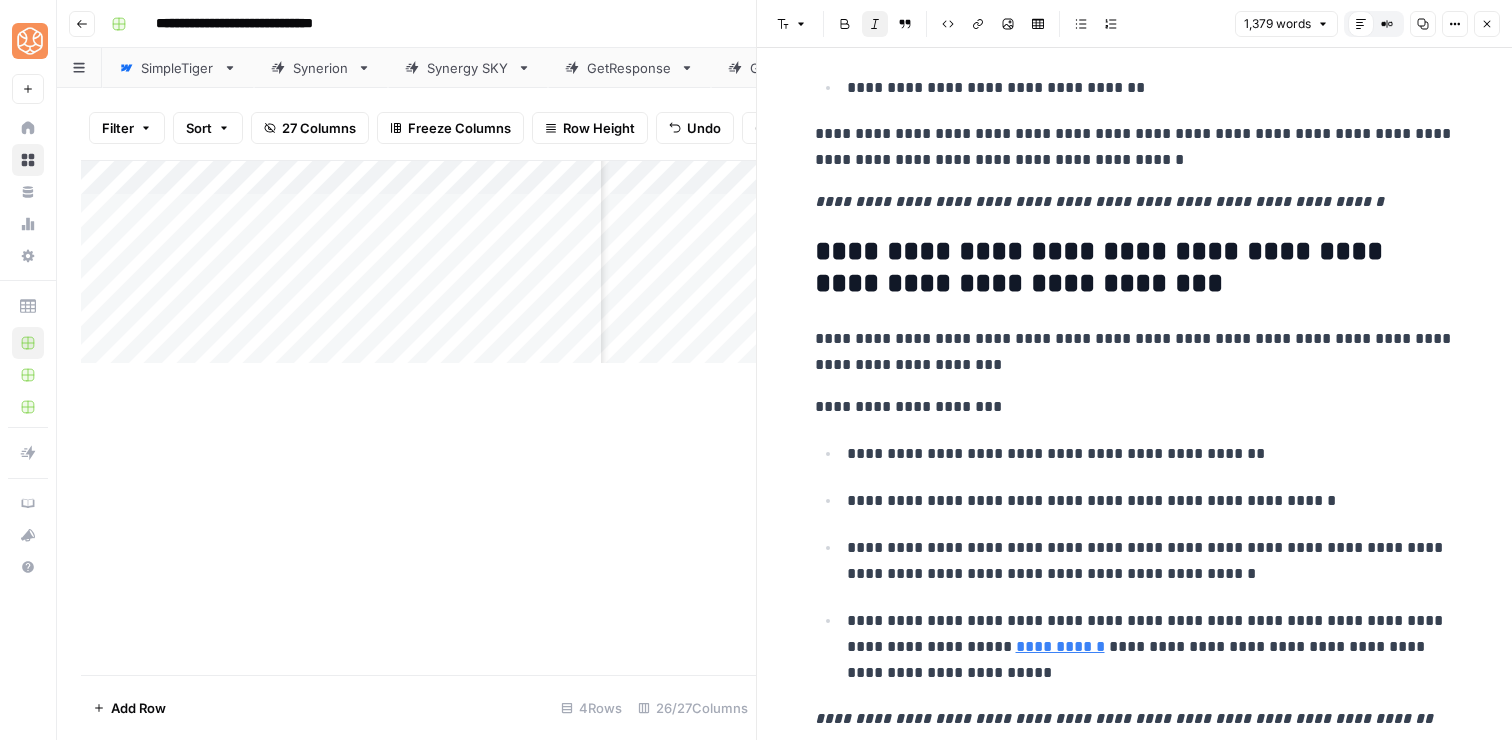 click on "**********" at bounding box center [1124, 718] 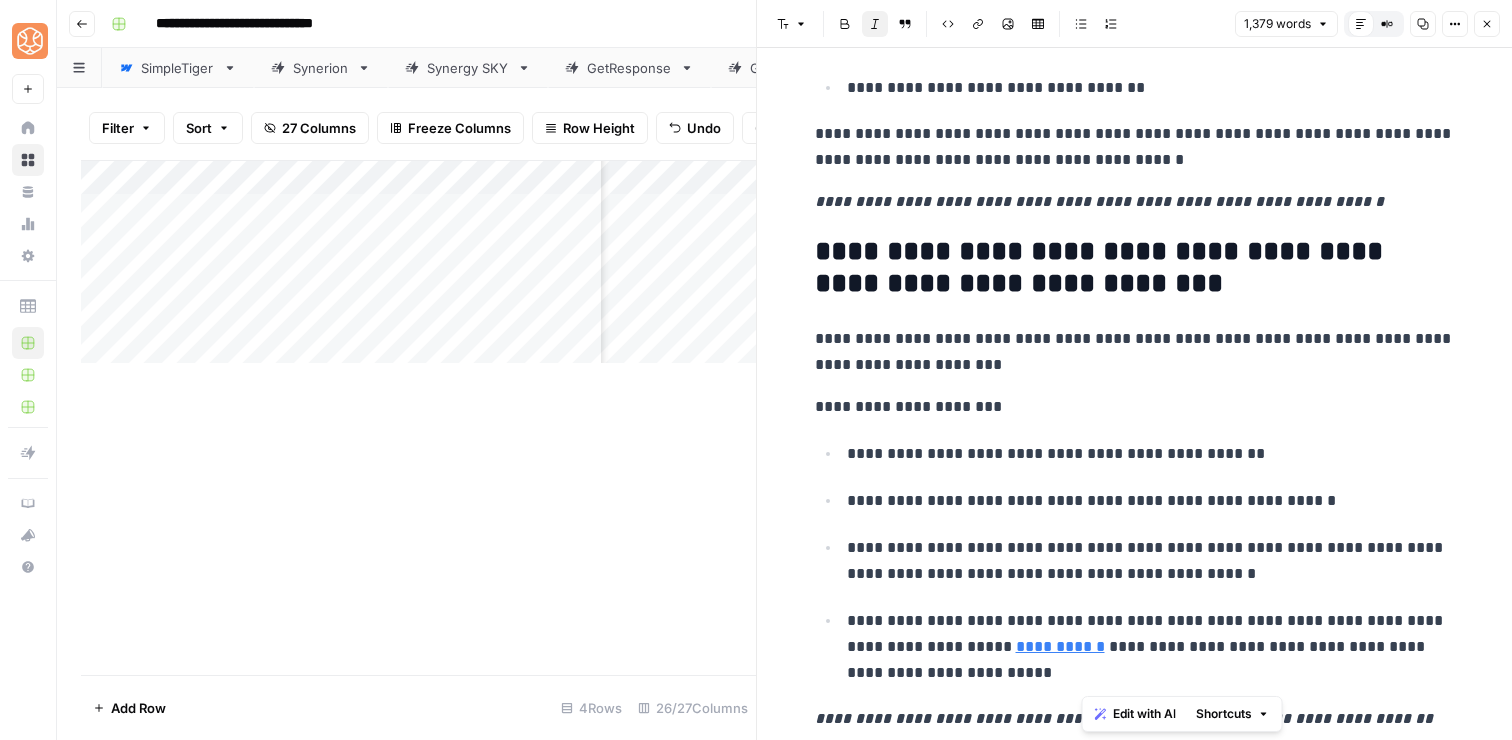 click on "Edit with AI" at bounding box center [1135, 714] 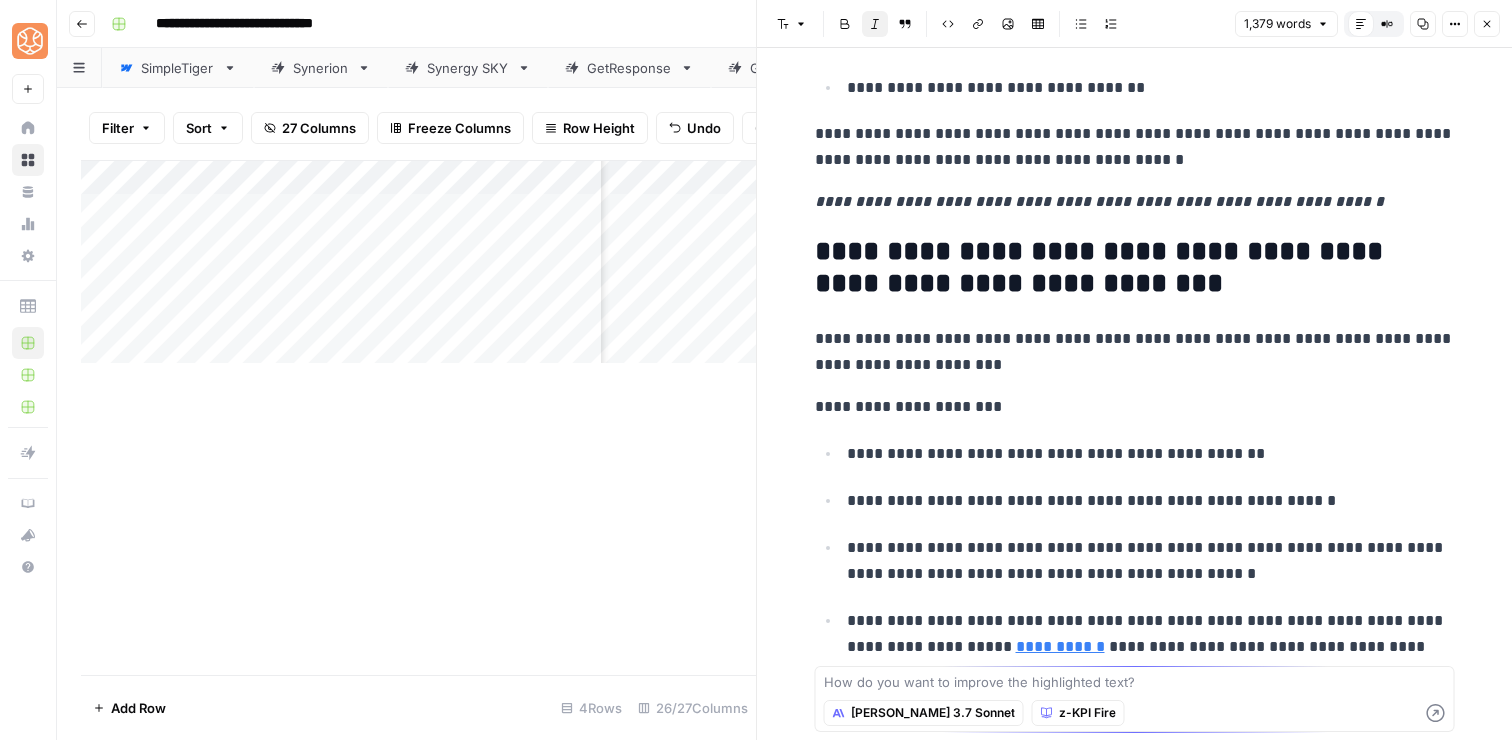 click on "**********" at bounding box center [1135, 563] 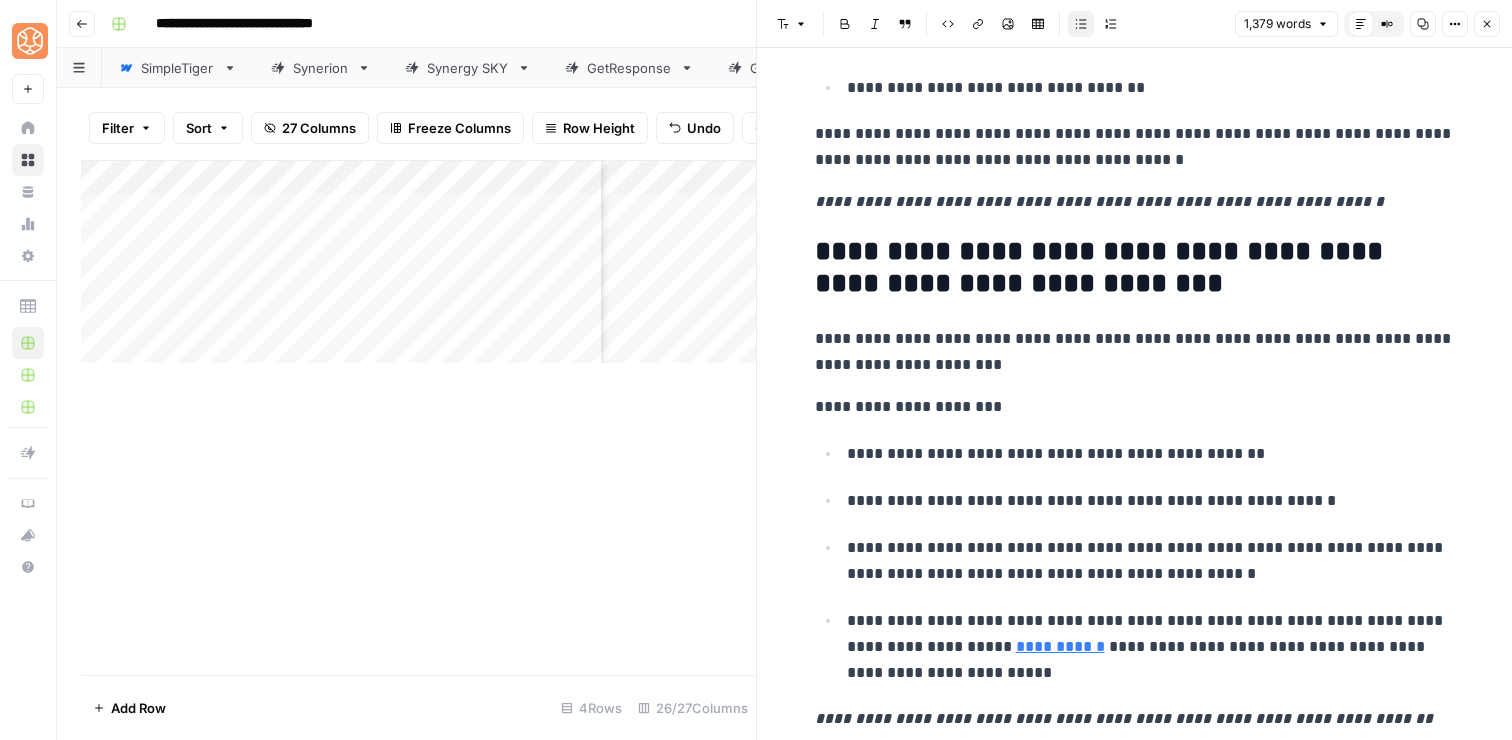 click on "**********" at bounding box center [1124, 718] 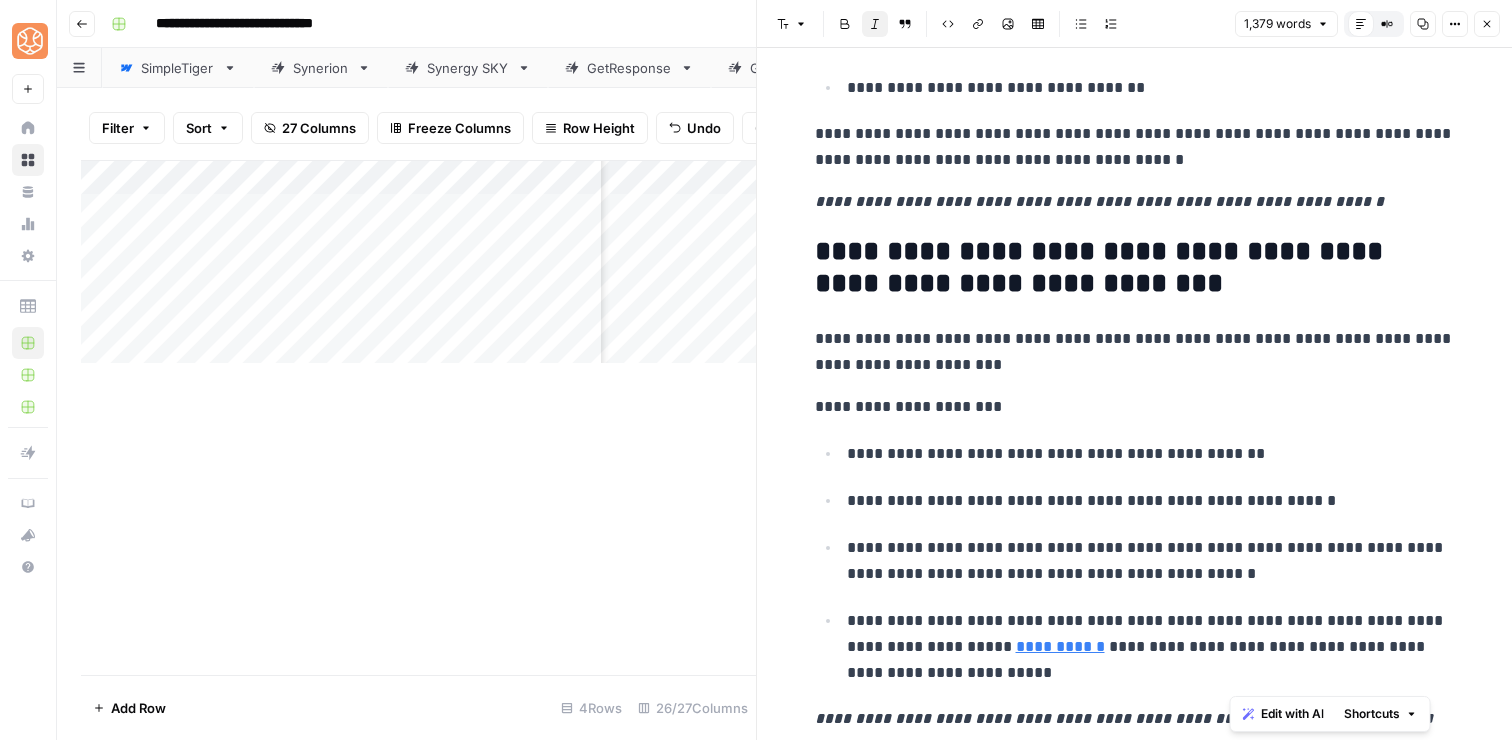 click on "**********" at bounding box center (756, 370) 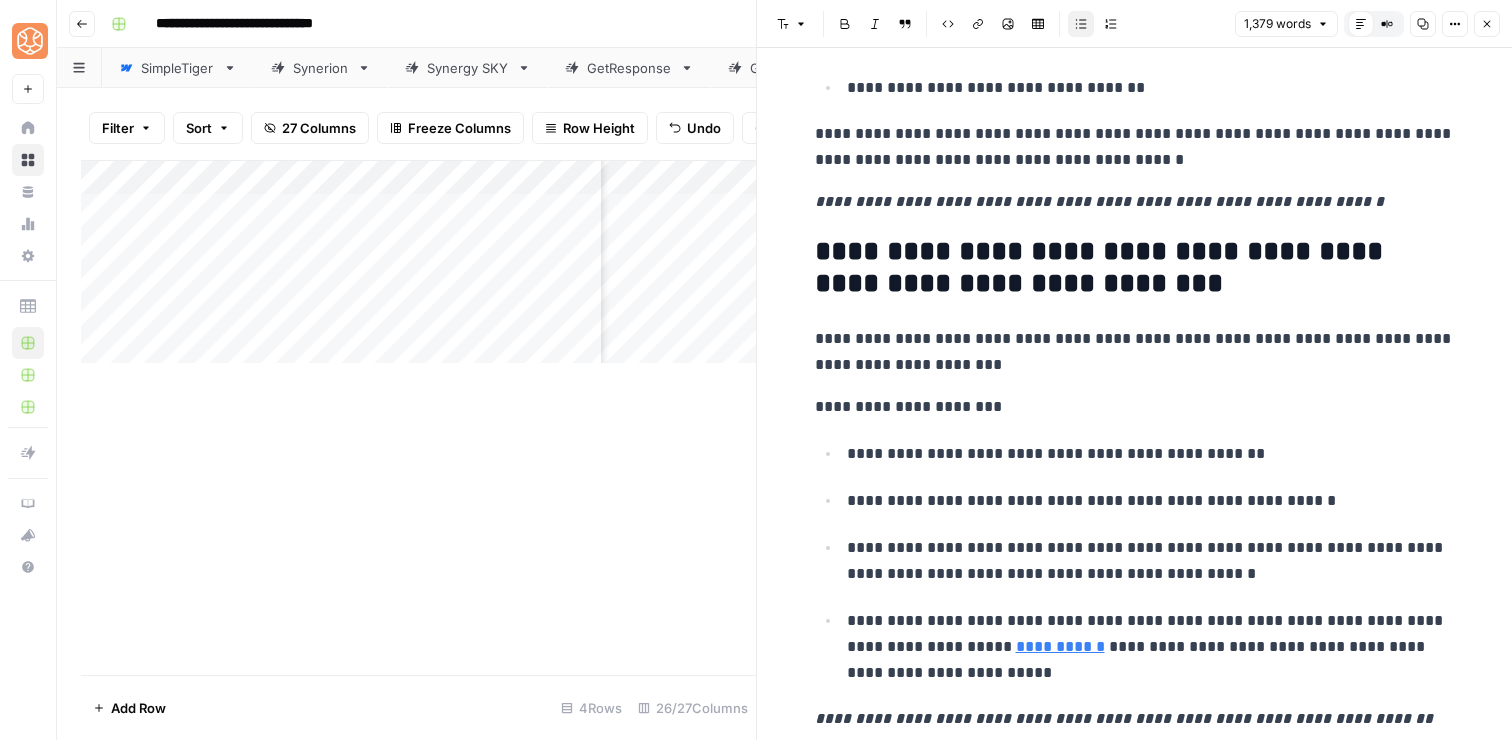 click on "**********" at bounding box center (1151, 647) 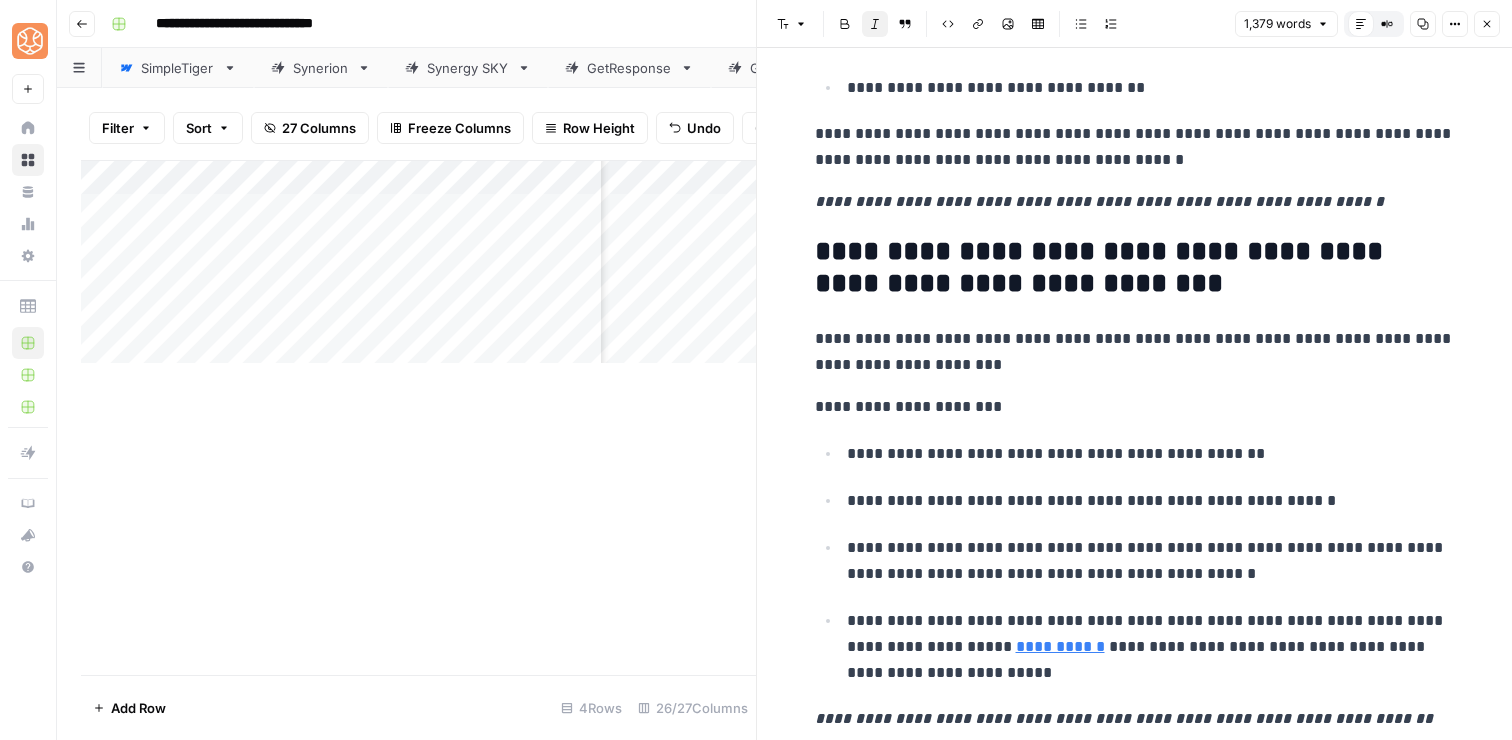 click on "**********" at bounding box center (1135, 719) 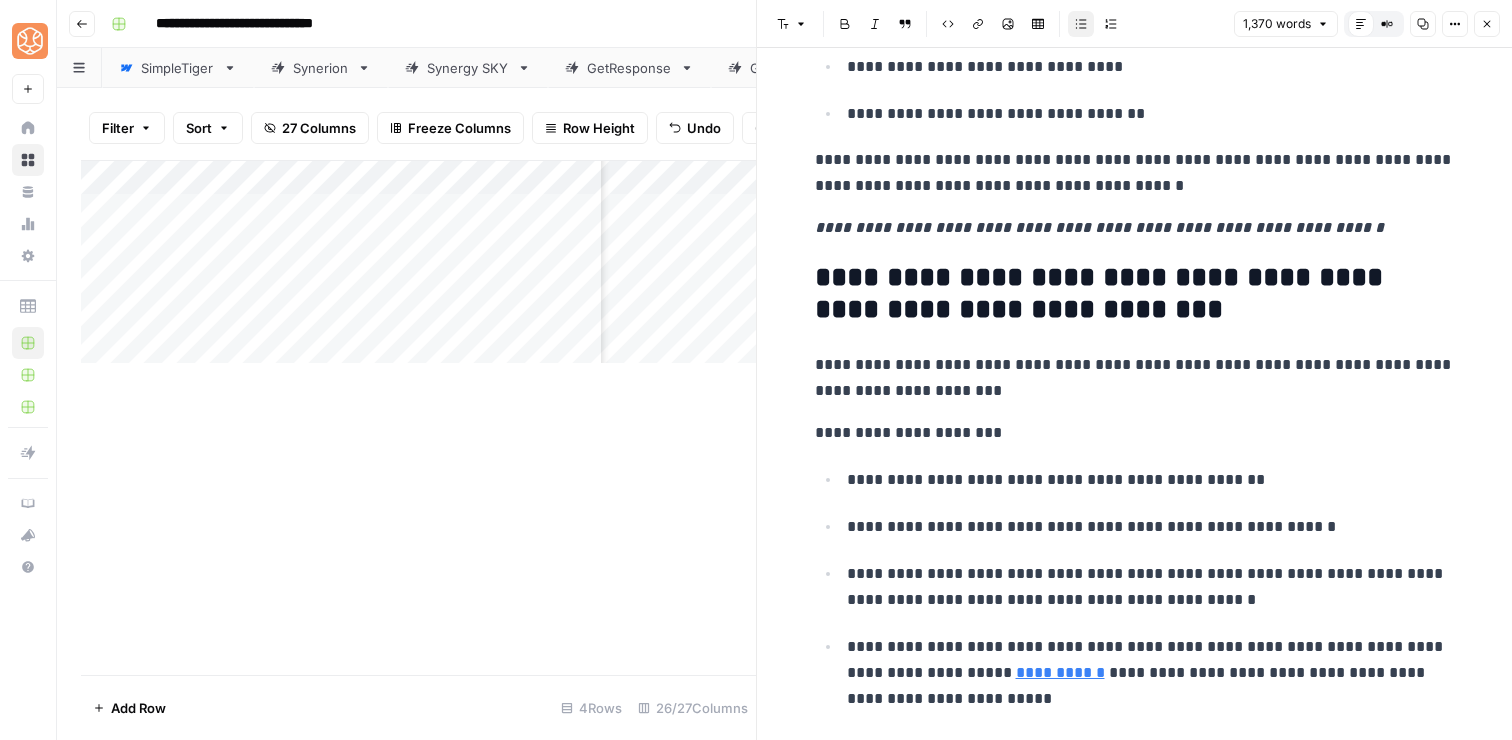 scroll, scrollTop: 8795, scrollLeft: 0, axis: vertical 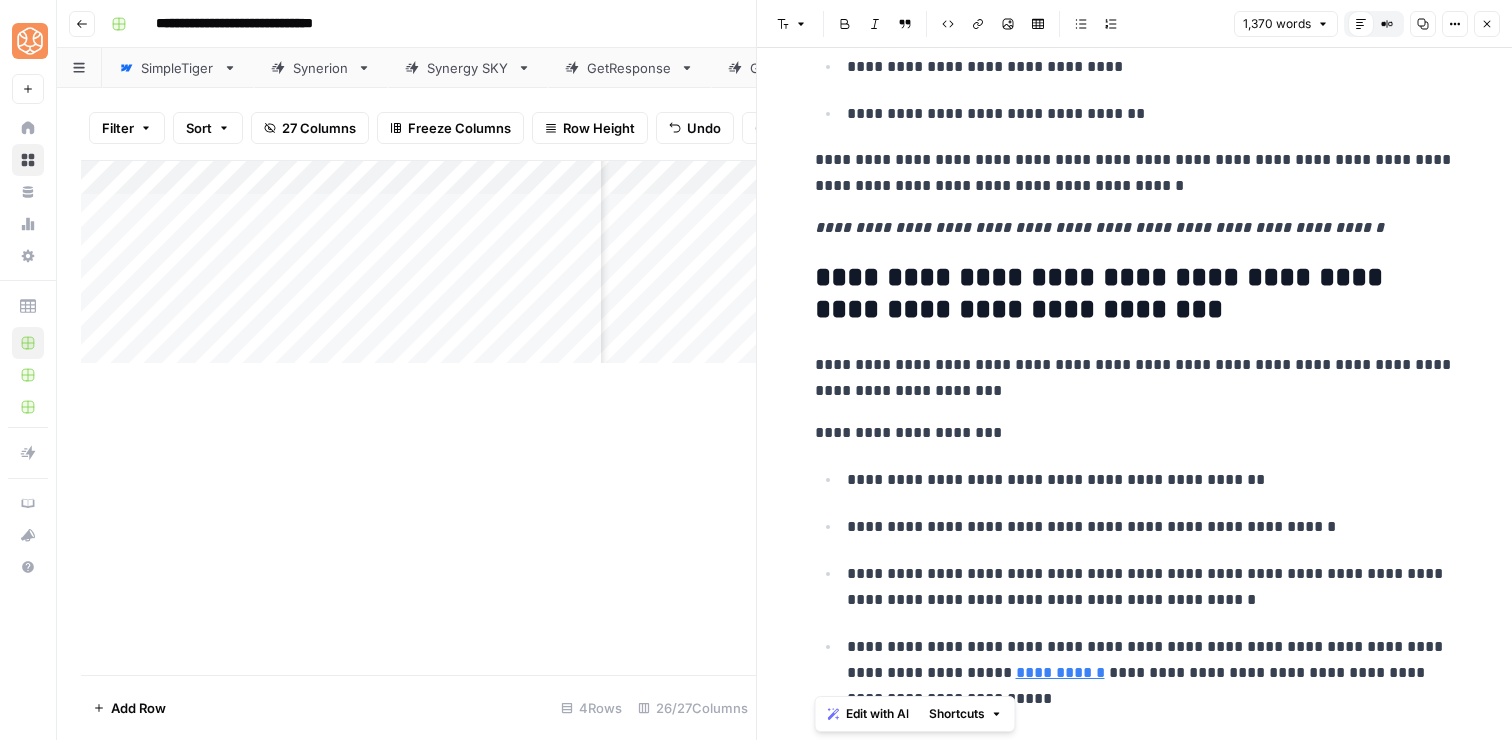 copy on "**********" 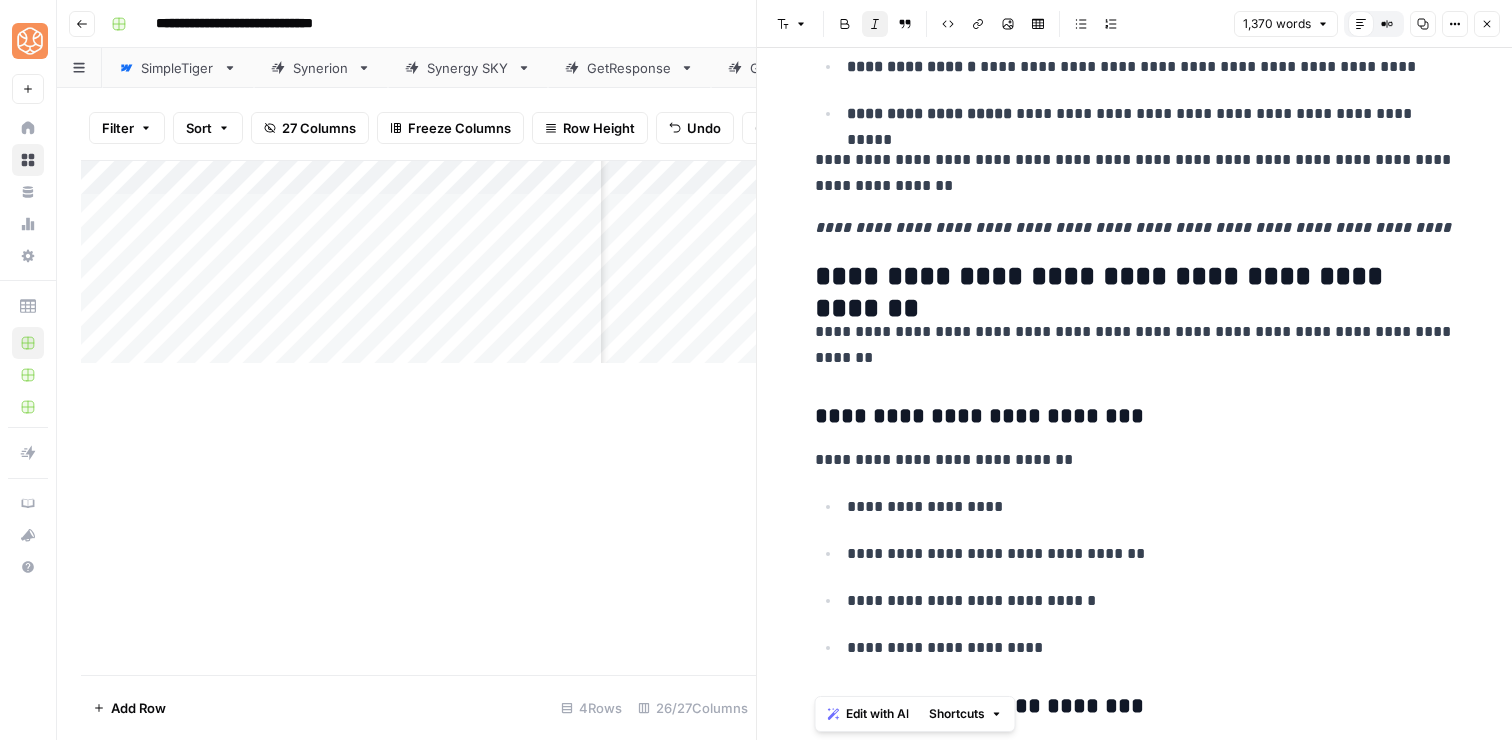 scroll, scrollTop: 5882, scrollLeft: 0, axis: vertical 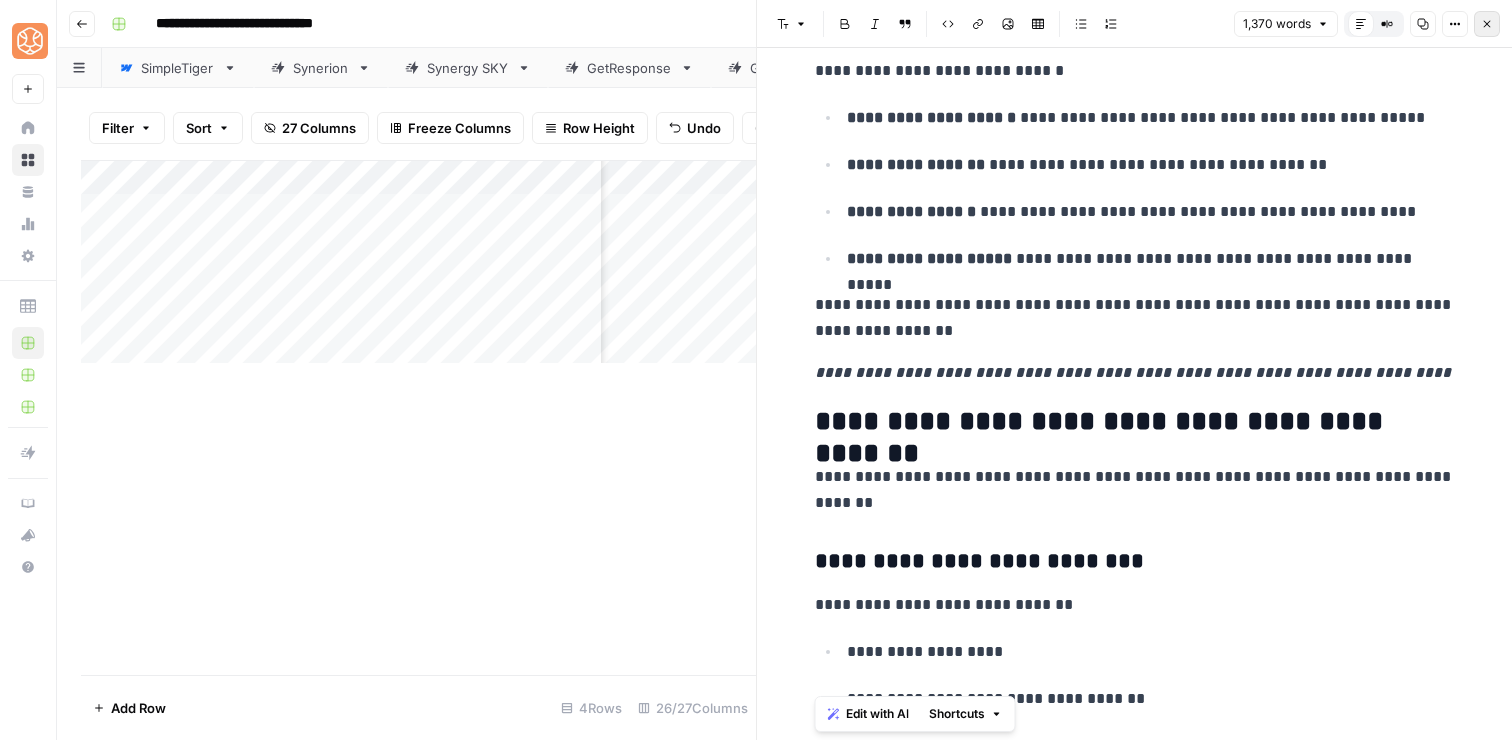 click 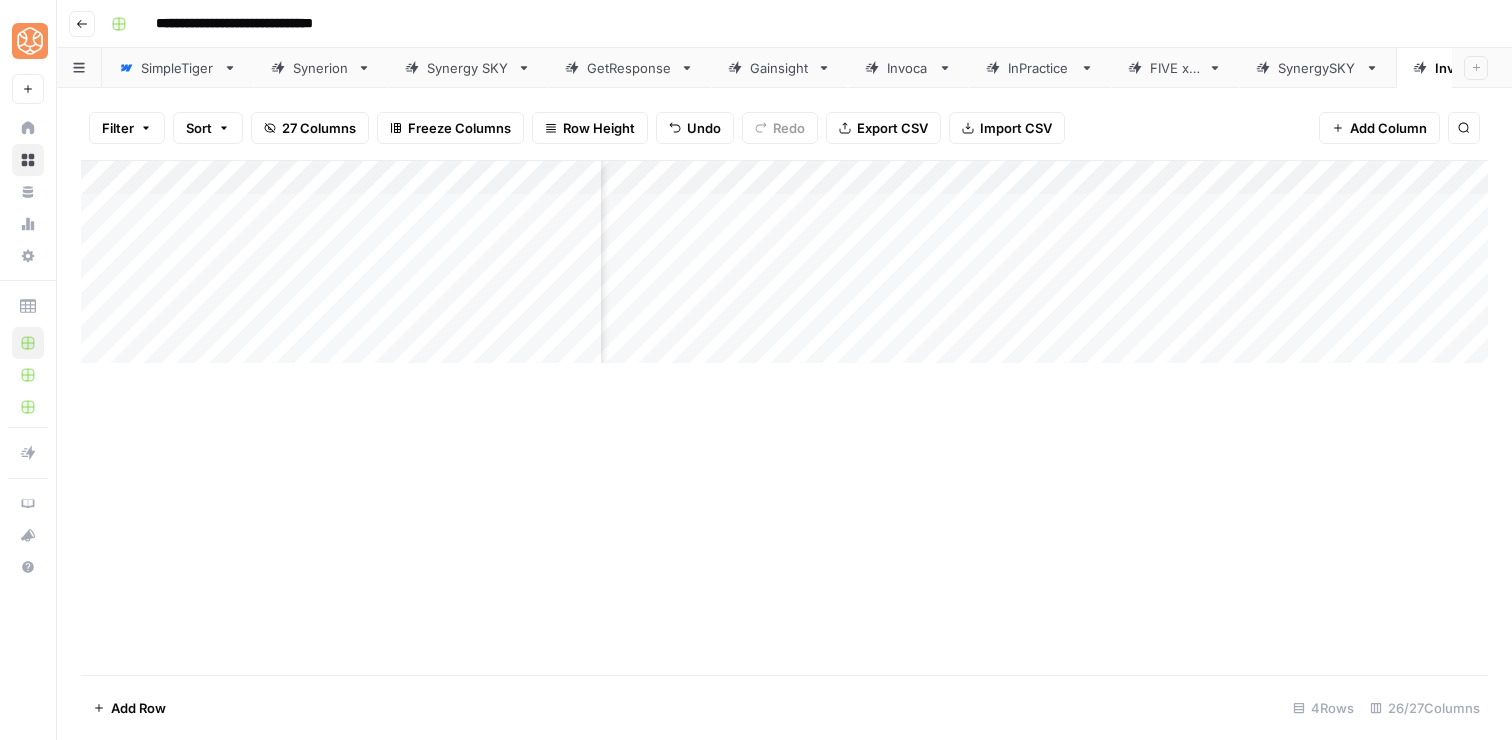 click on "Add Column" at bounding box center [784, 262] 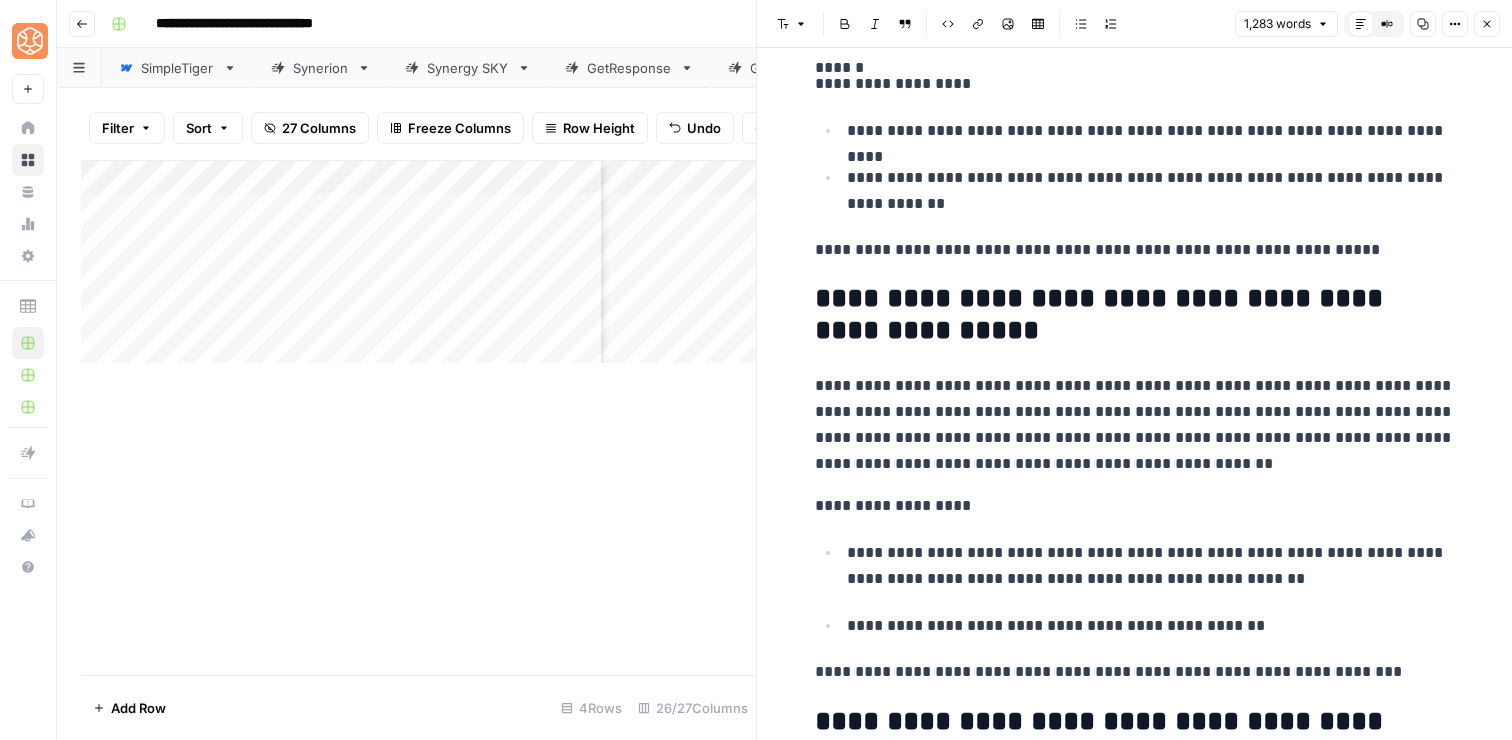 scroll, scrollTop: 1402, scrollLeft: 0, axis: vertical 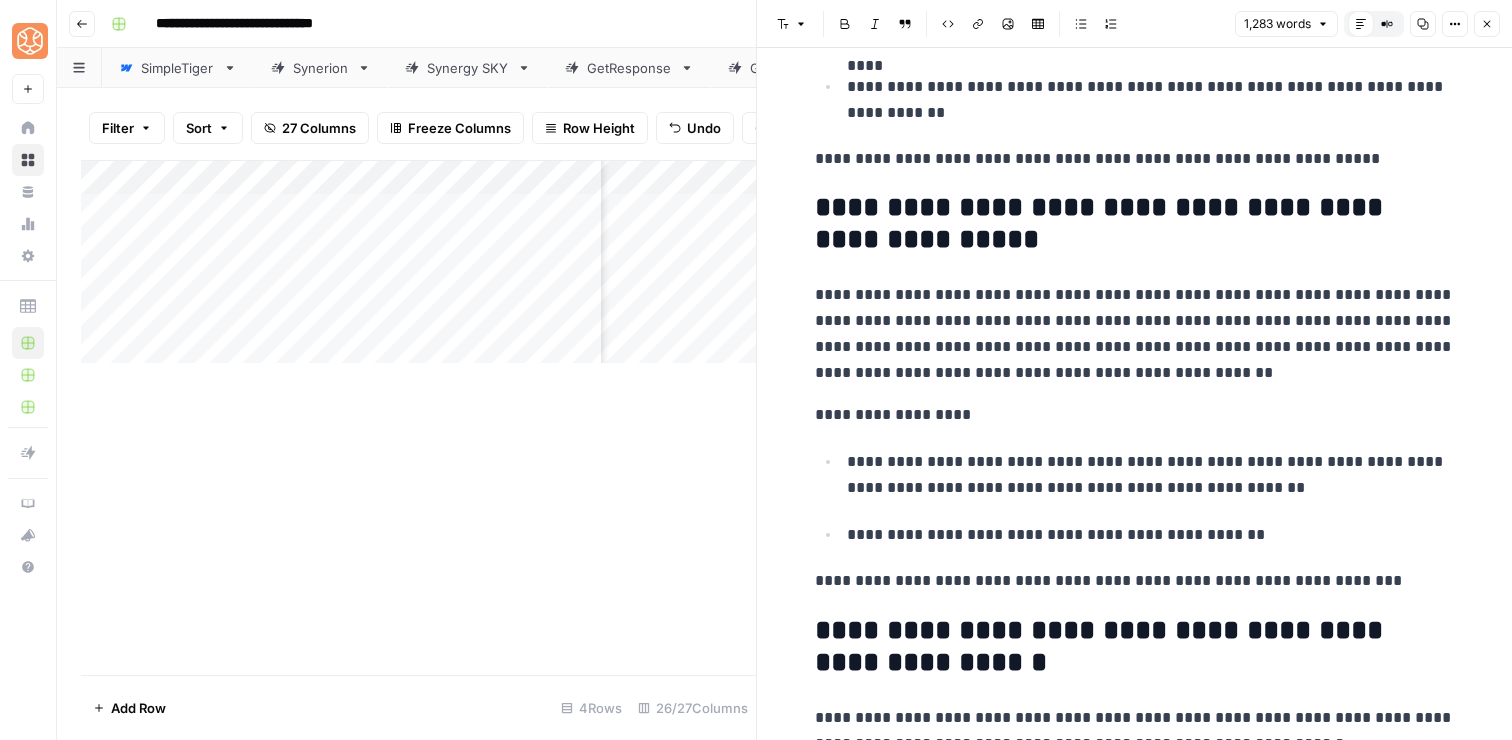 click on "**********" at bounding box center (1135, 2449) 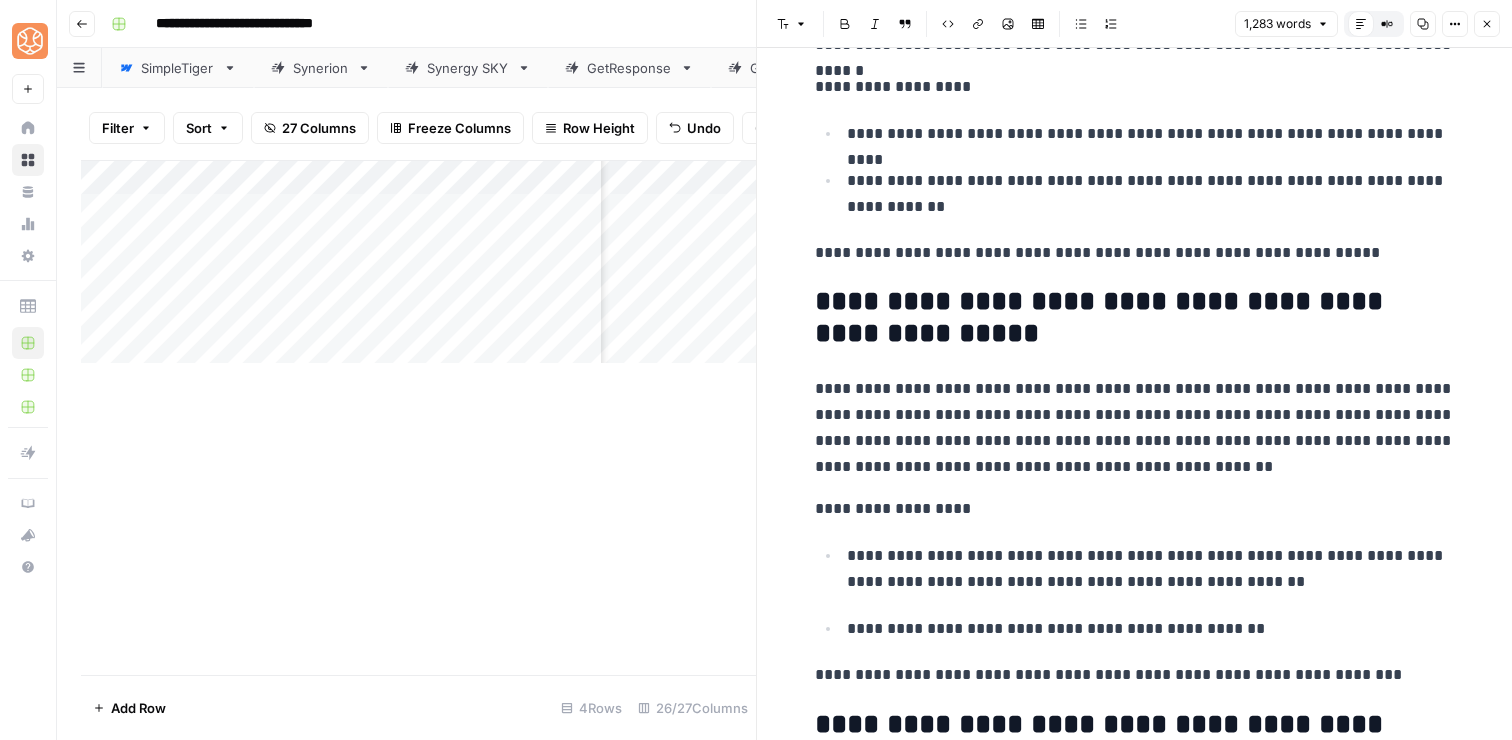 scroll, scrollTop: 1313, scrollLeft: 0, axis: vertical 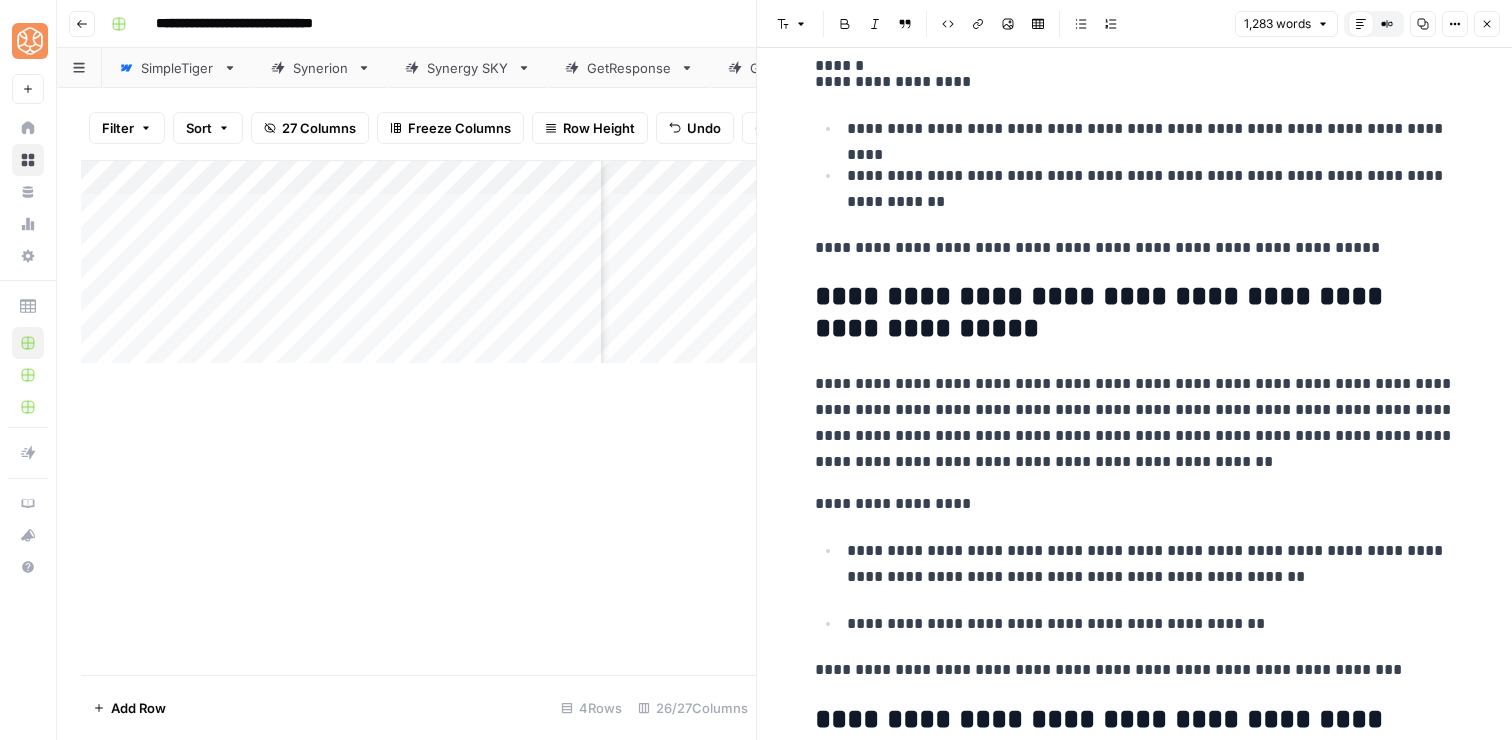 click on "**********" at bounding box center [1135, 313] 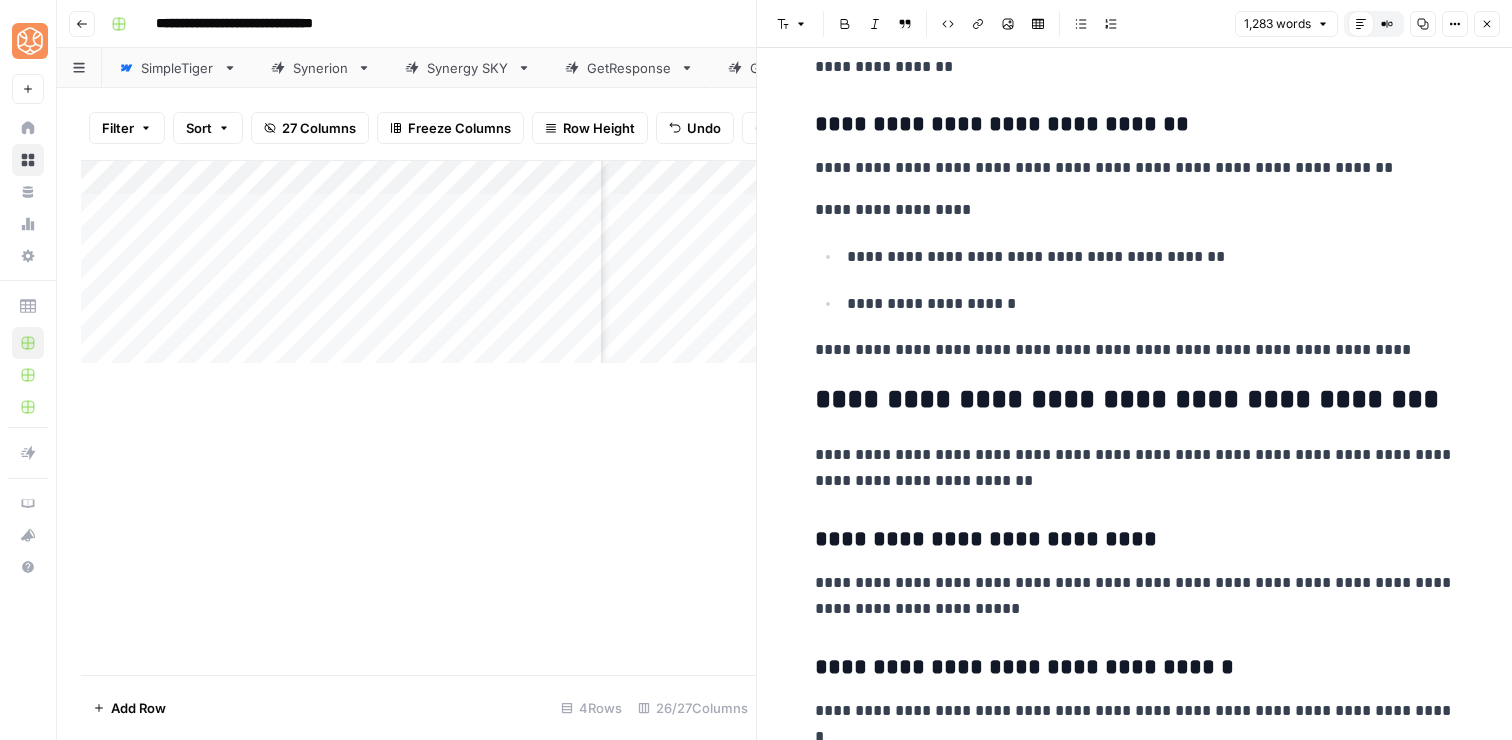 scroll, scrollTop: 3817, scrollLeft: 0, axis: vertical 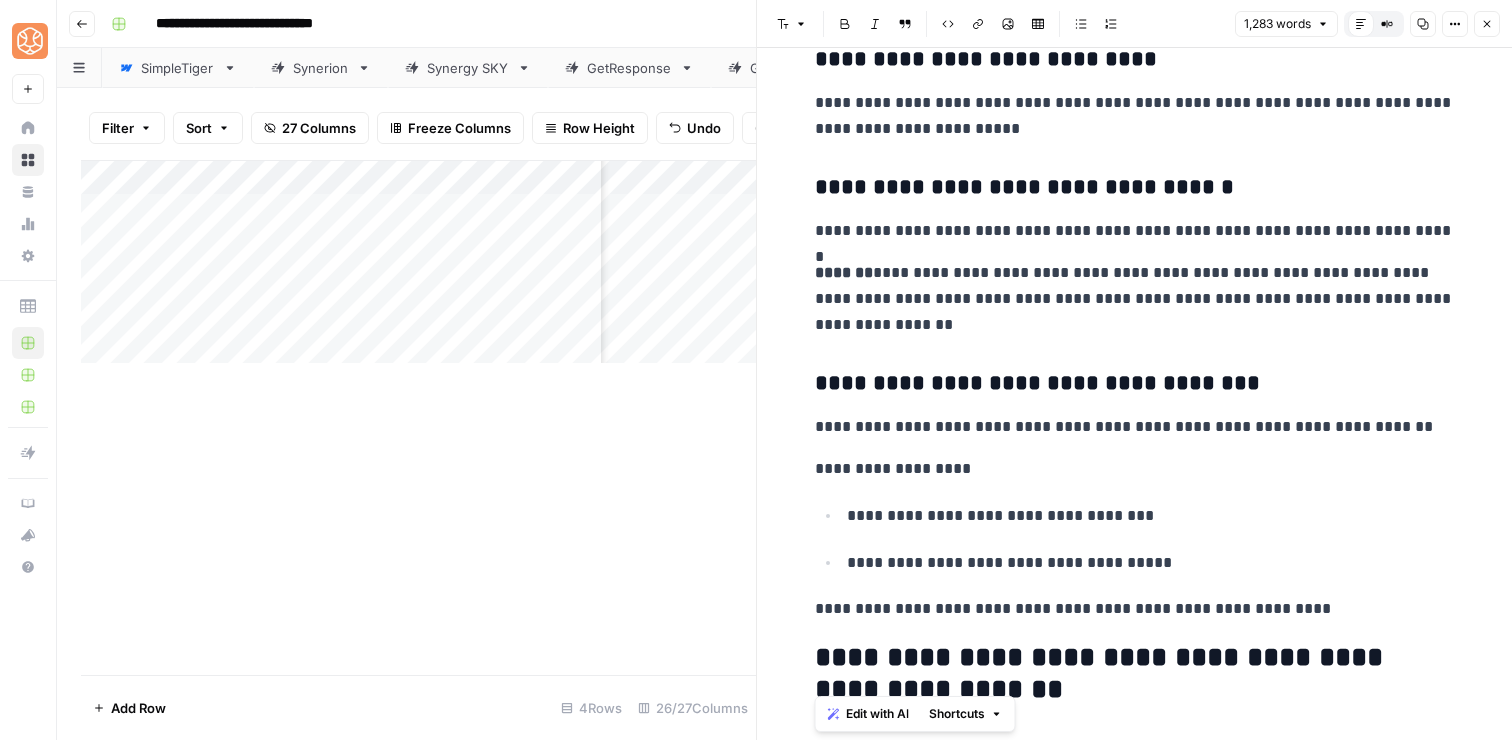 copy on "**********" 